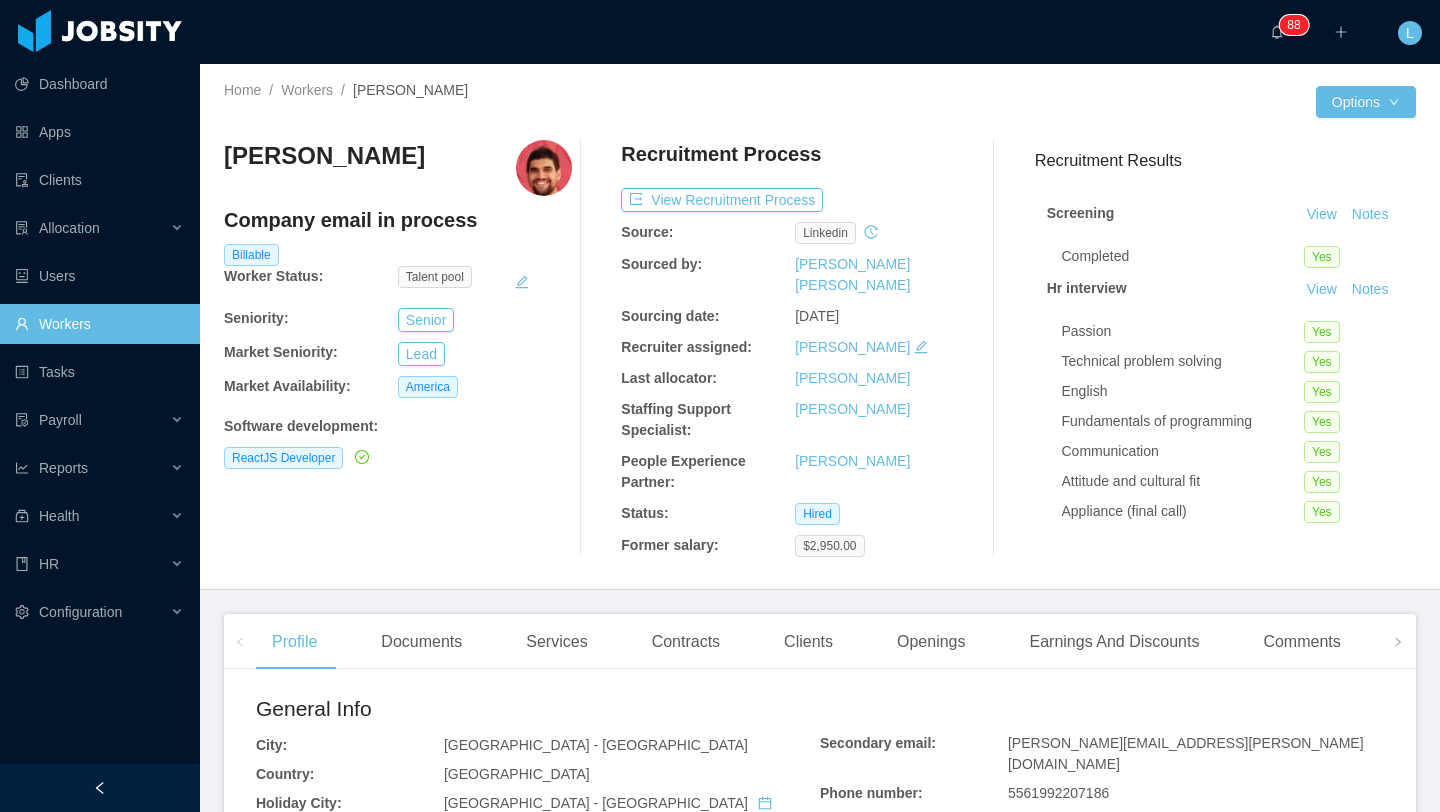 scroll, scrollTop: 0, scrollLeft: 0, axis: both 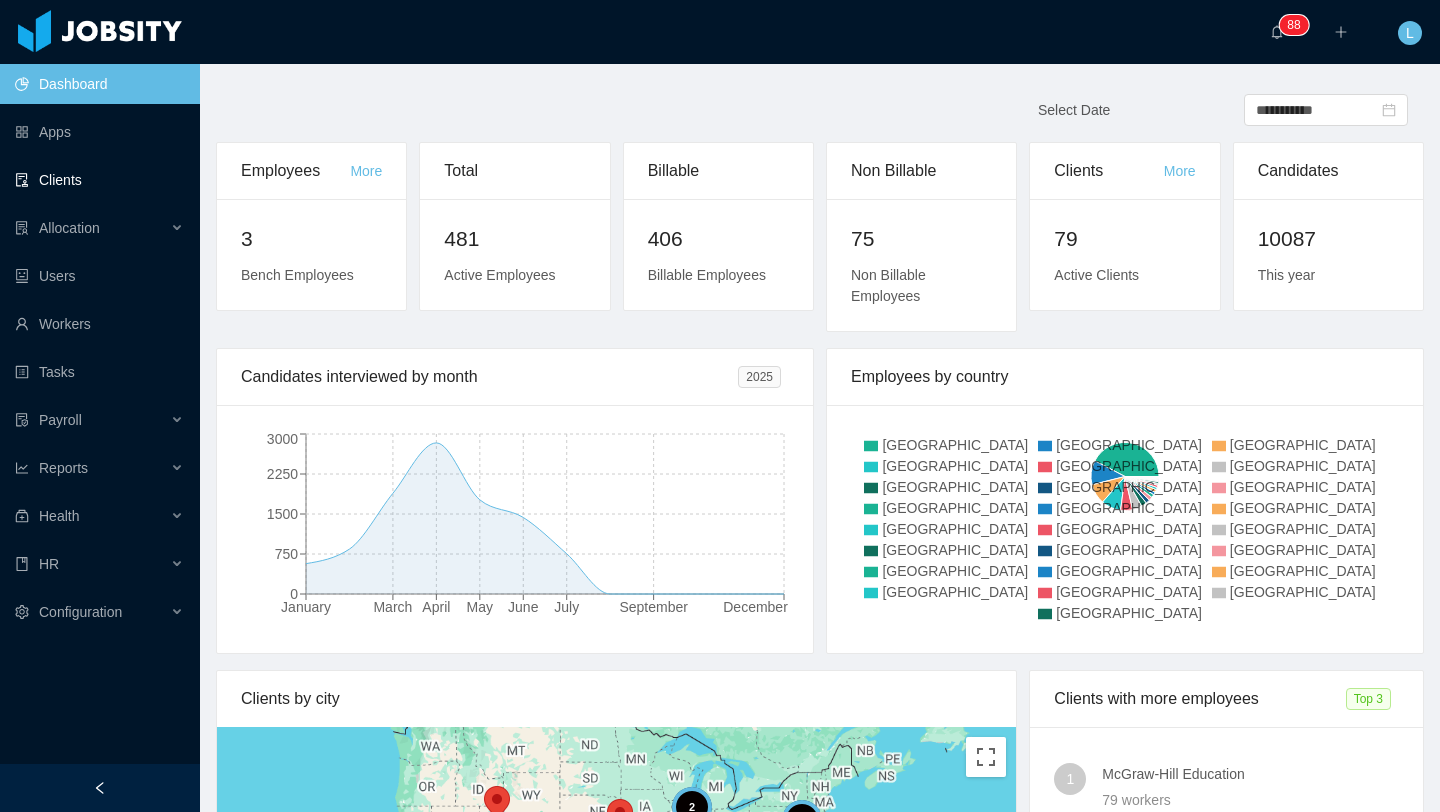 click on "Clients" at bounding box center (99, 180) 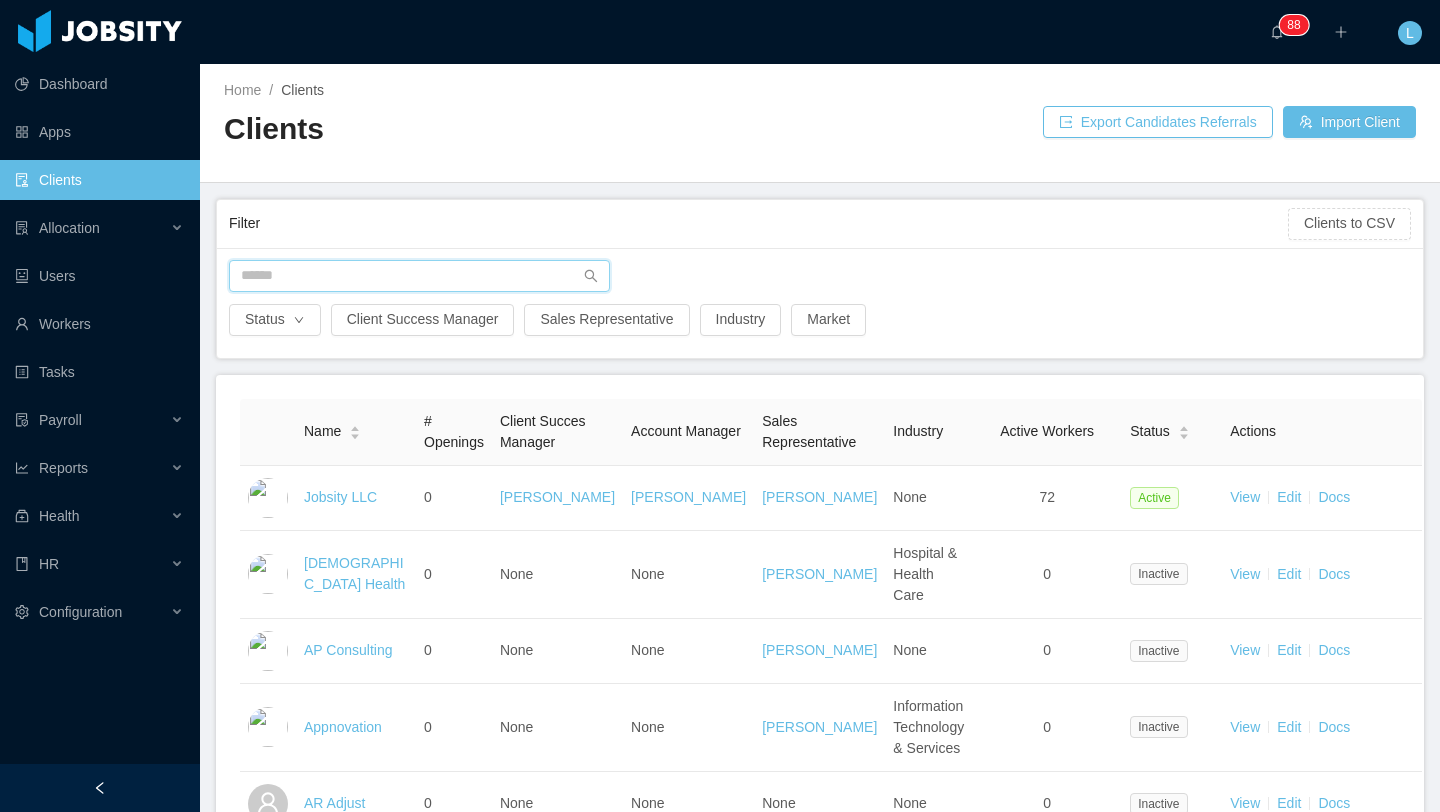 click at bounding box center (419, 276) 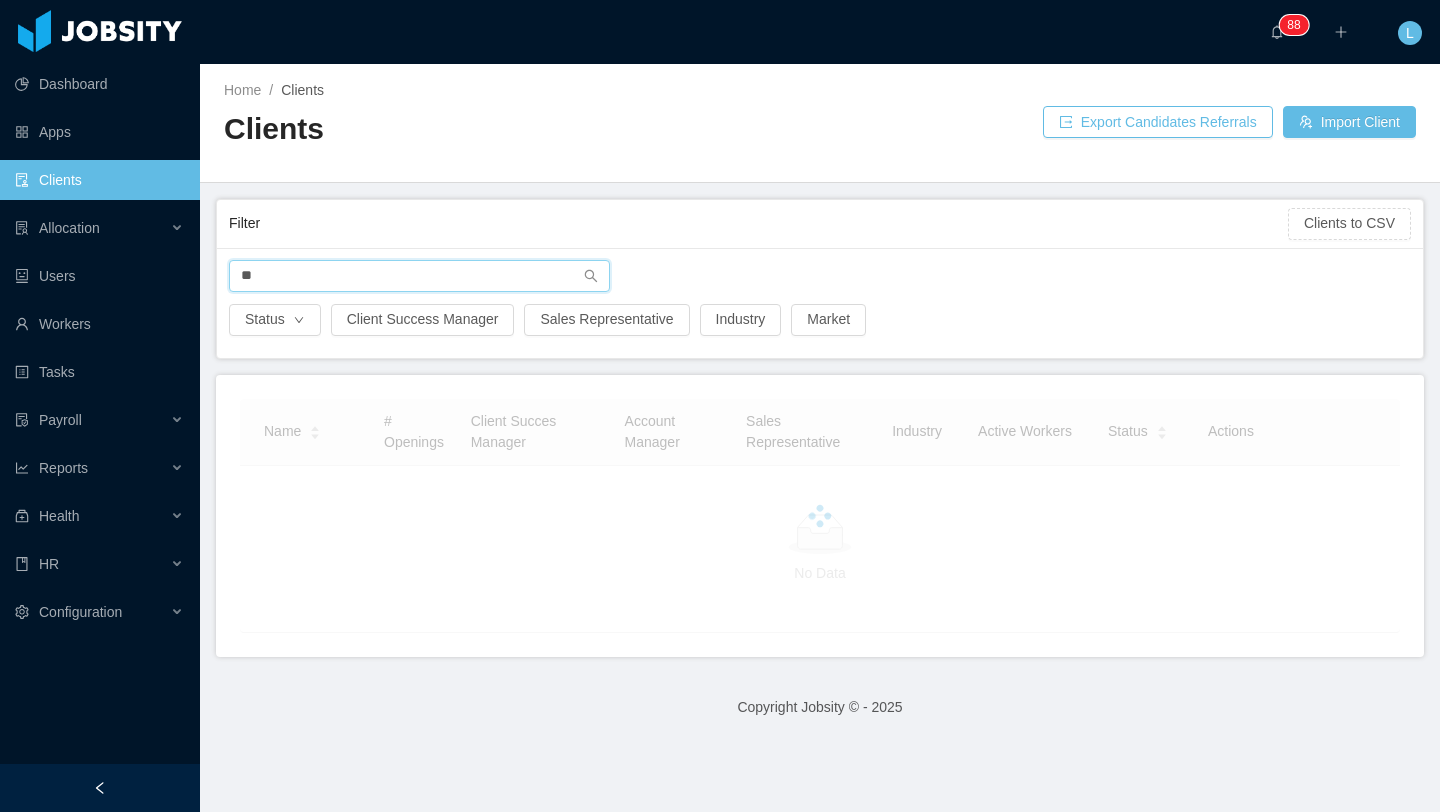 type on "*" 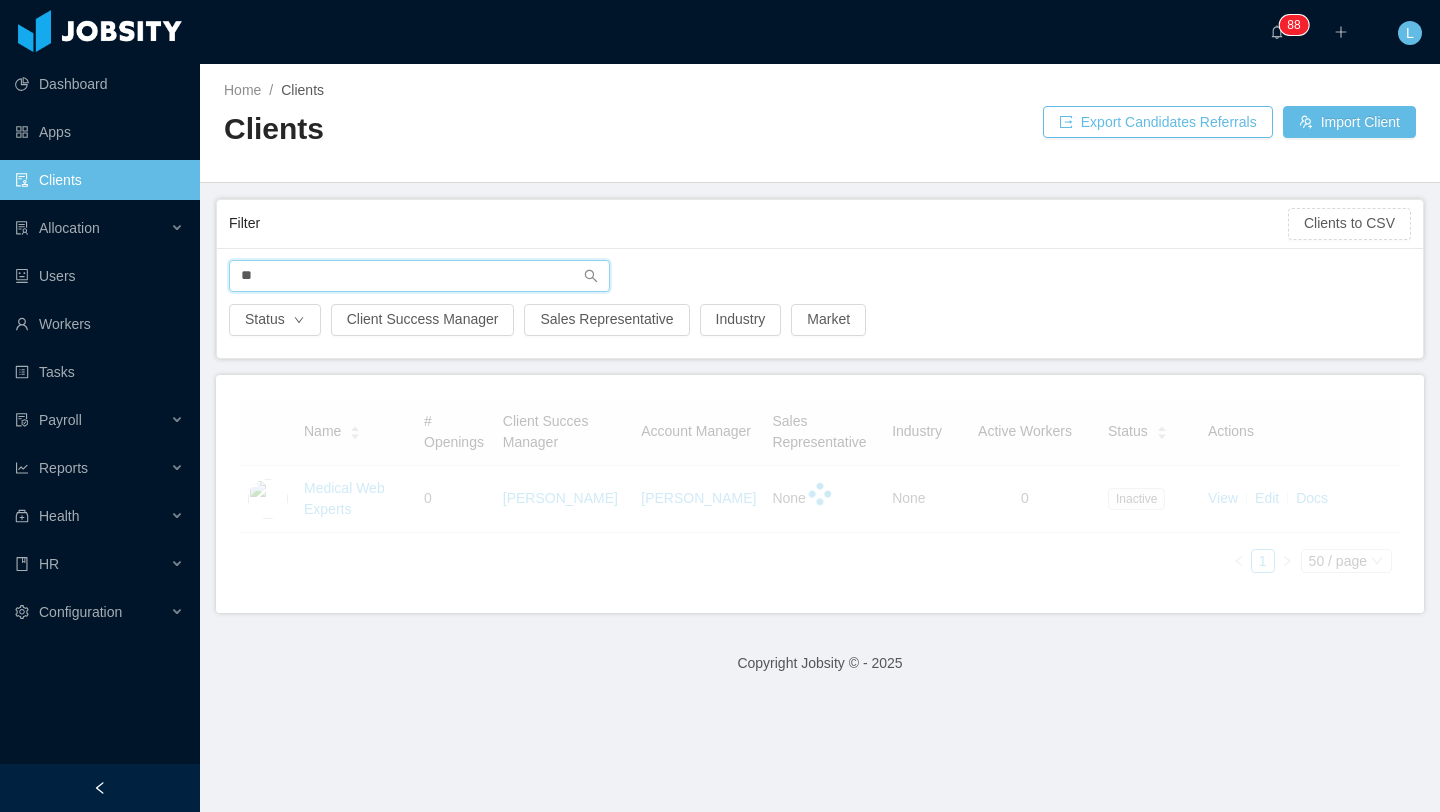 type on "*" 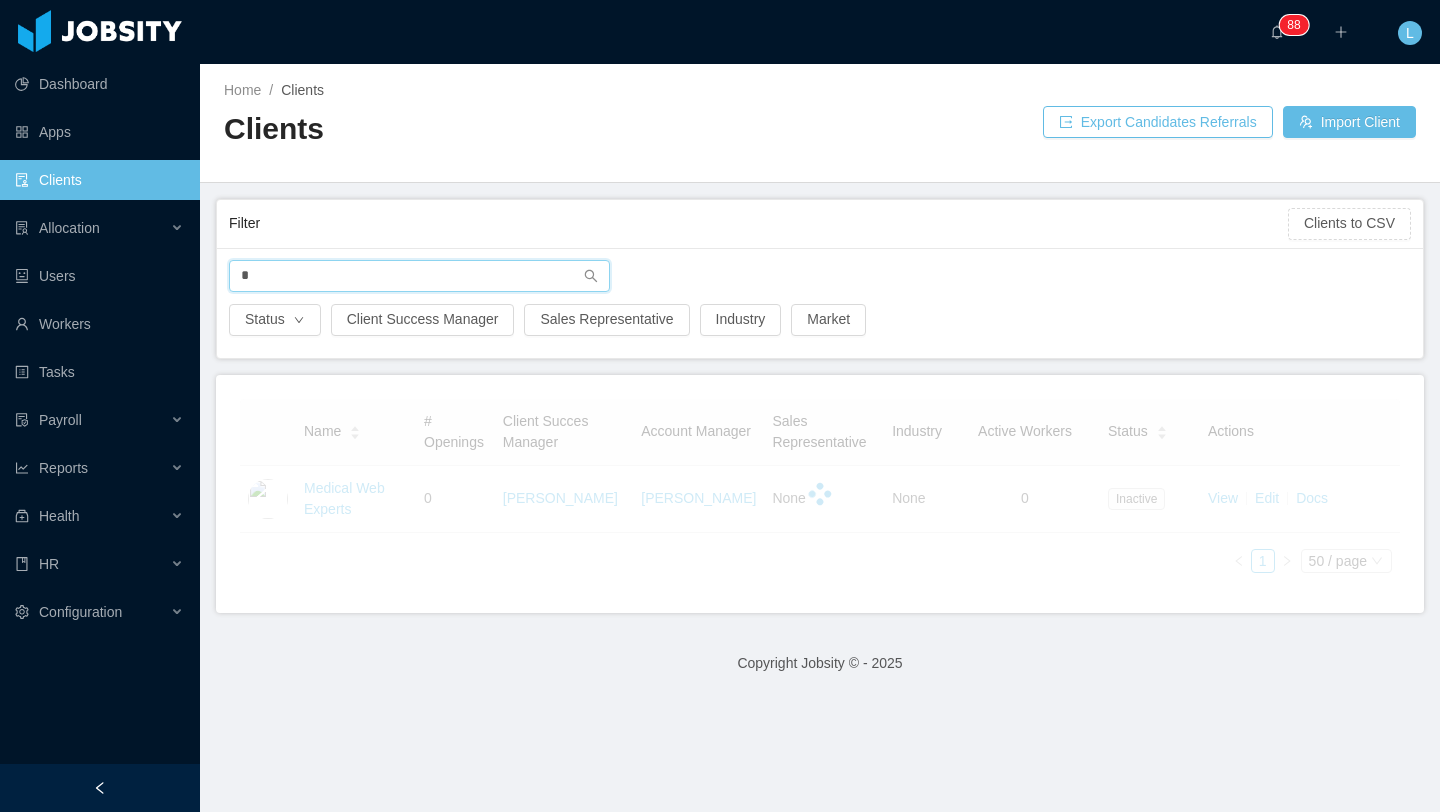type 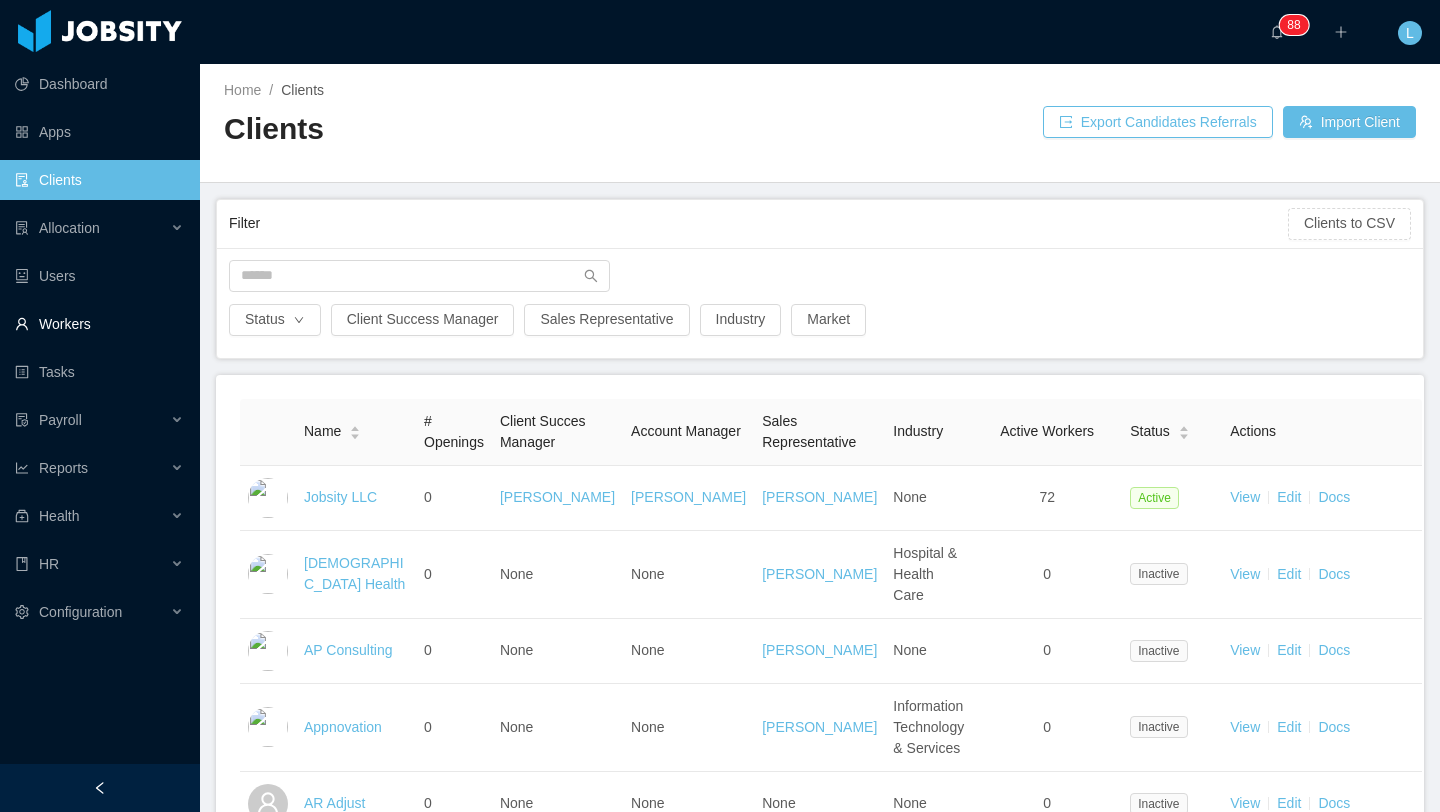 click on "Workers" at bounding box center (99, 324) 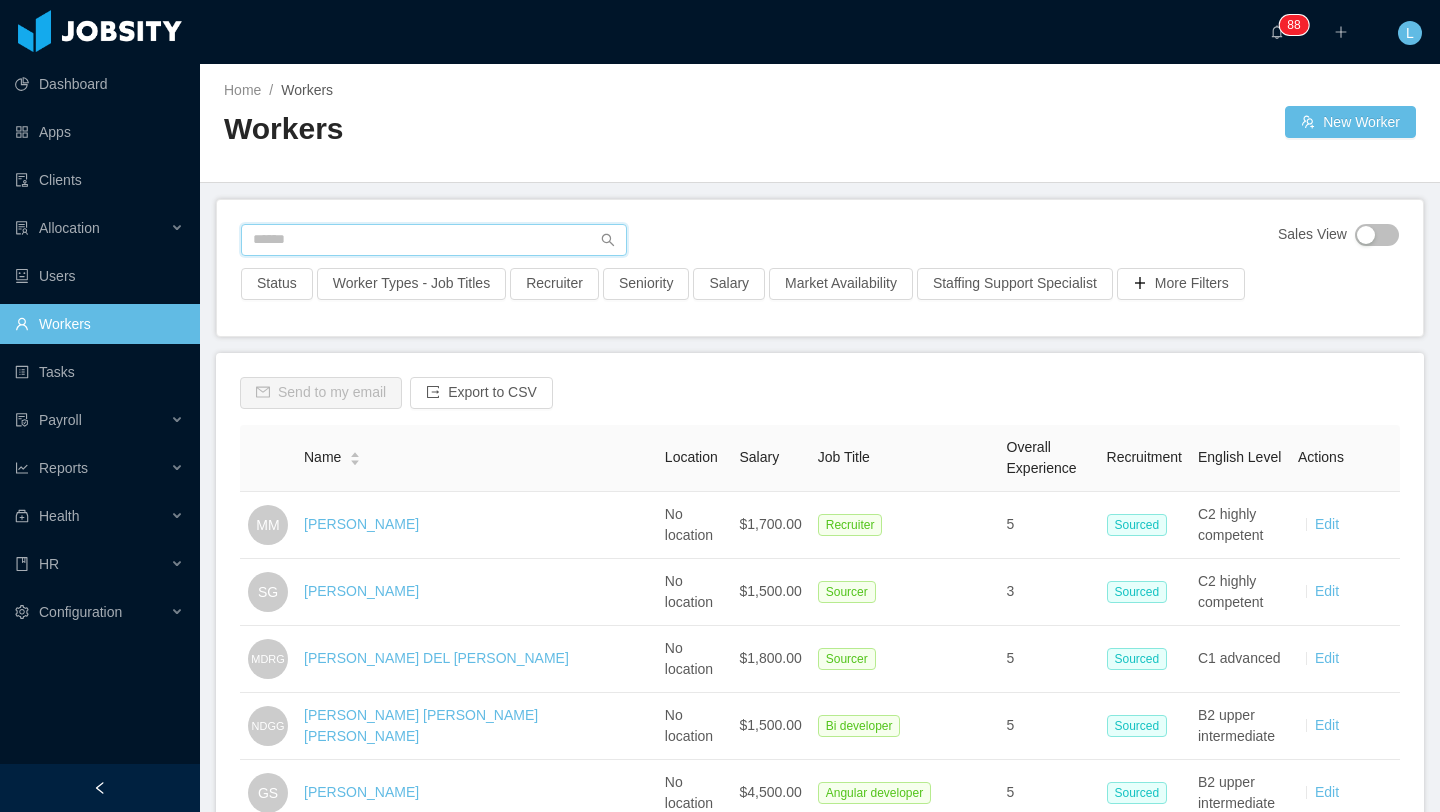 click at bounding box center [434, 240] 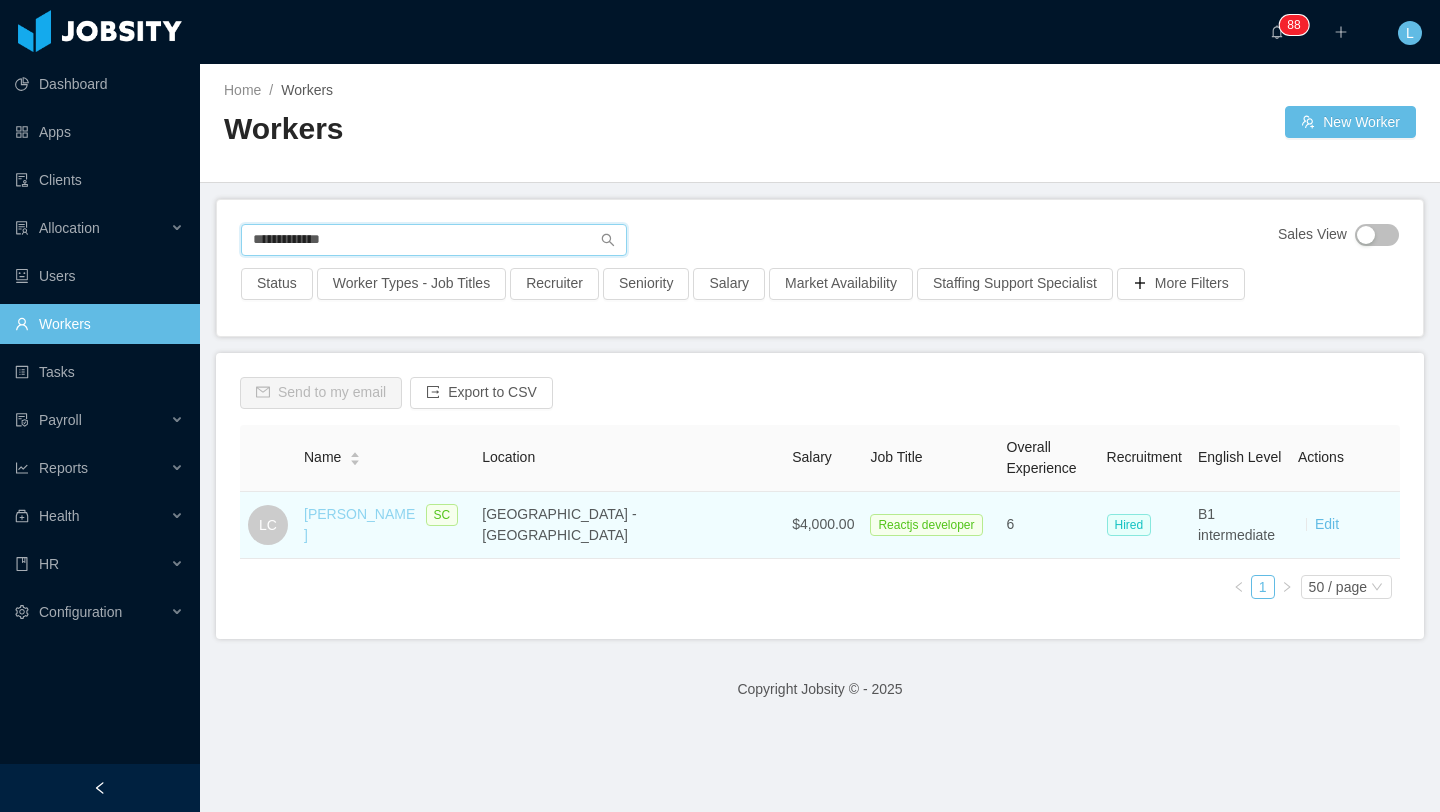 type on "**********" 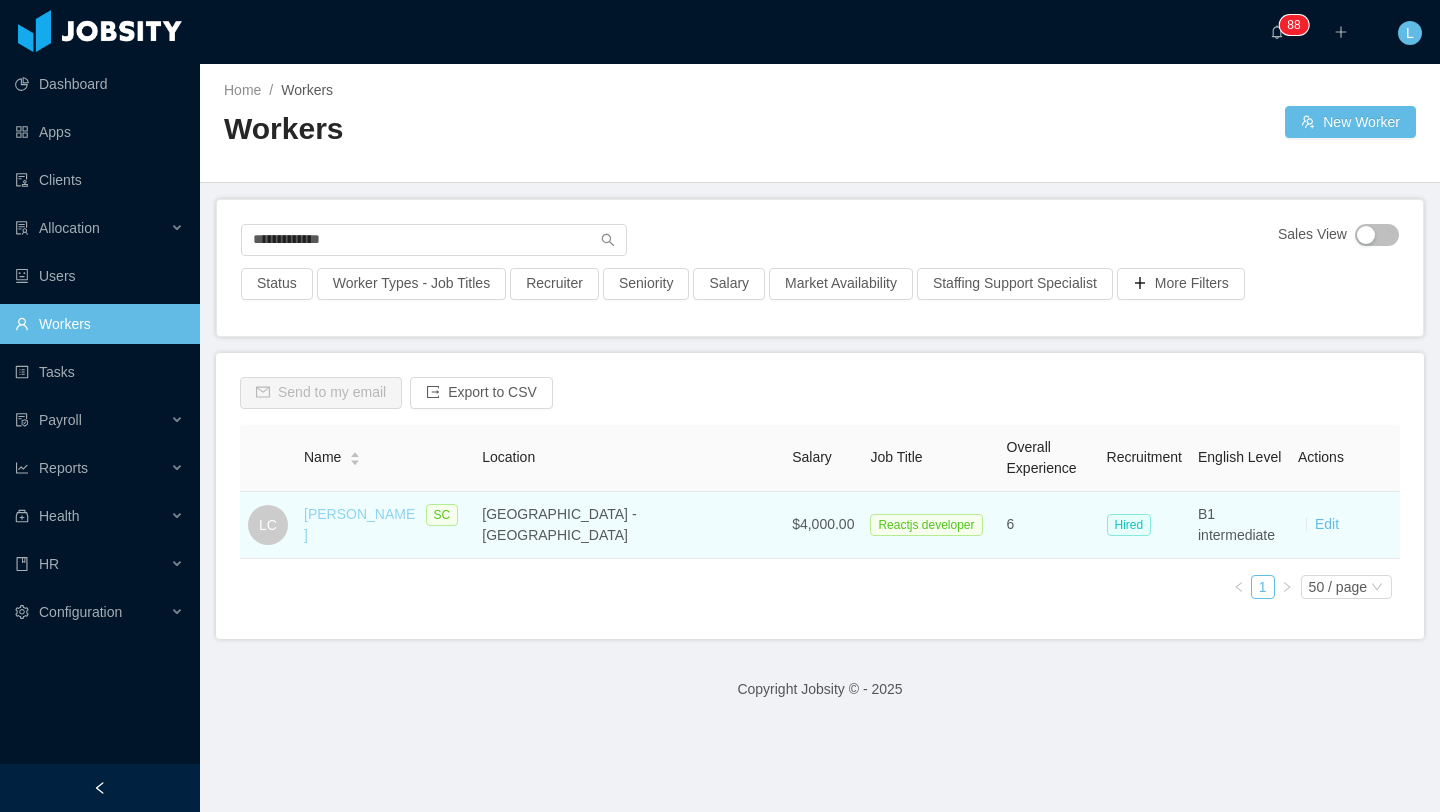 click on "[PERSON_NAME]" at bounding box center [359, 524] 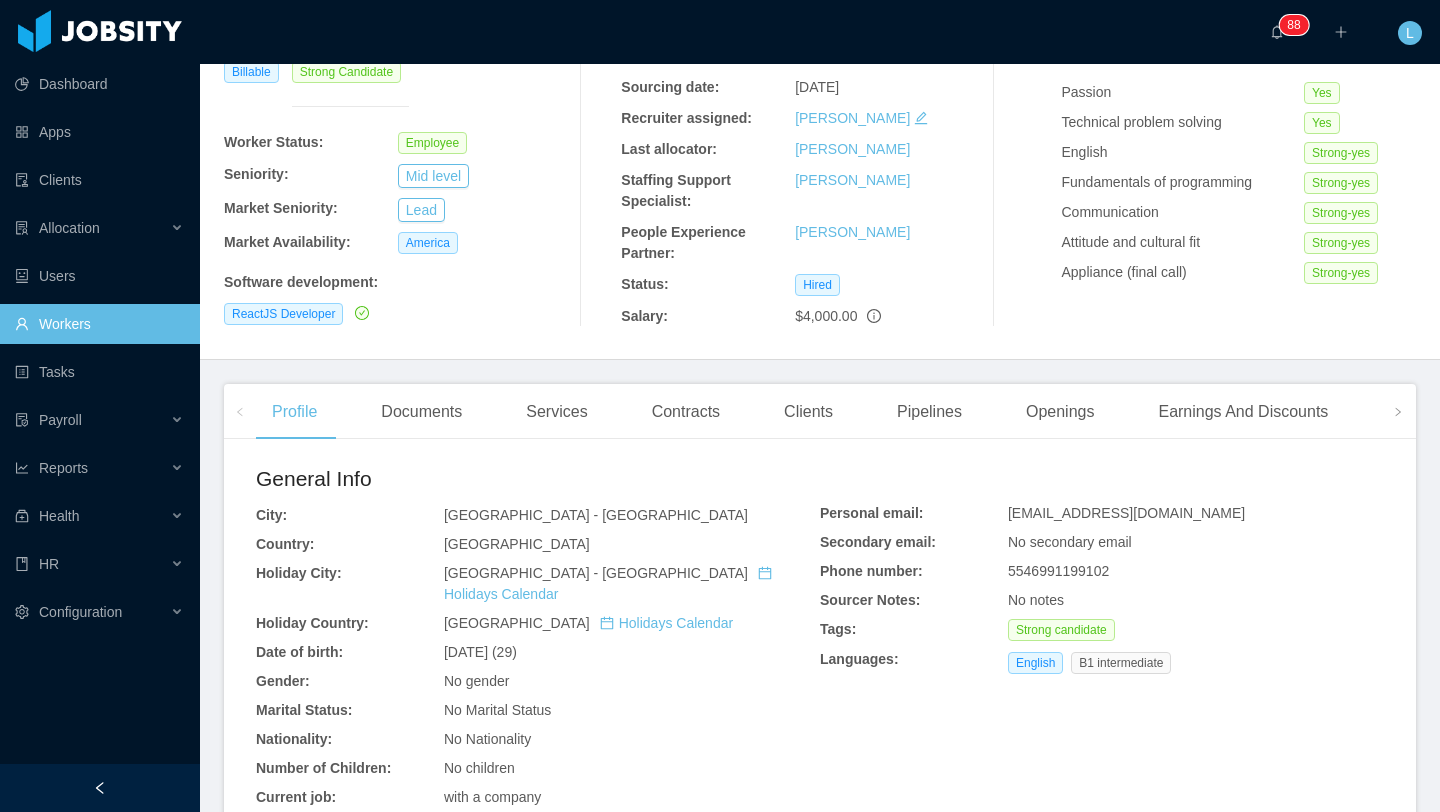 scroll, scrollTop: 252, scrollLeft: 0, axis: vertical 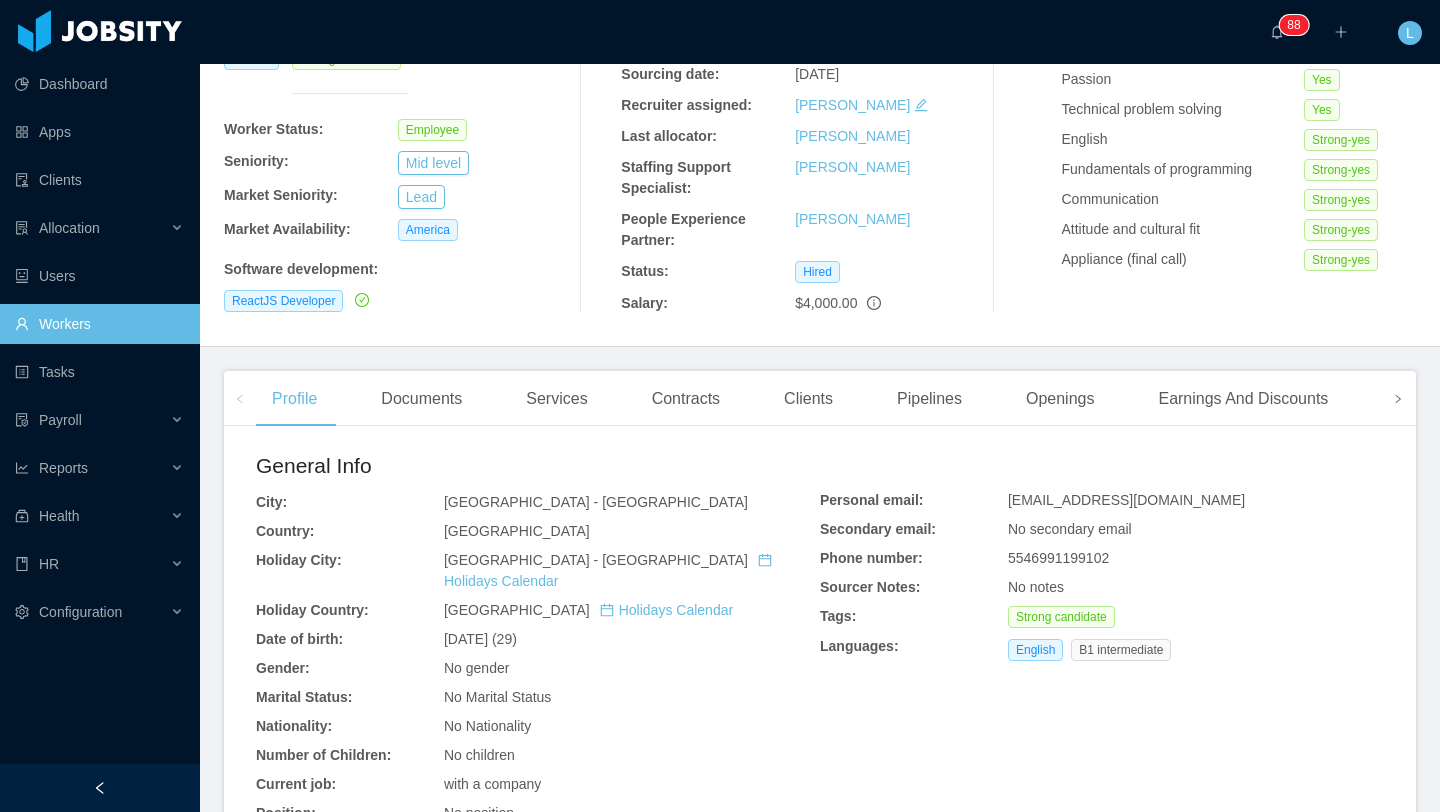 click at bounding box center [1398, 399] 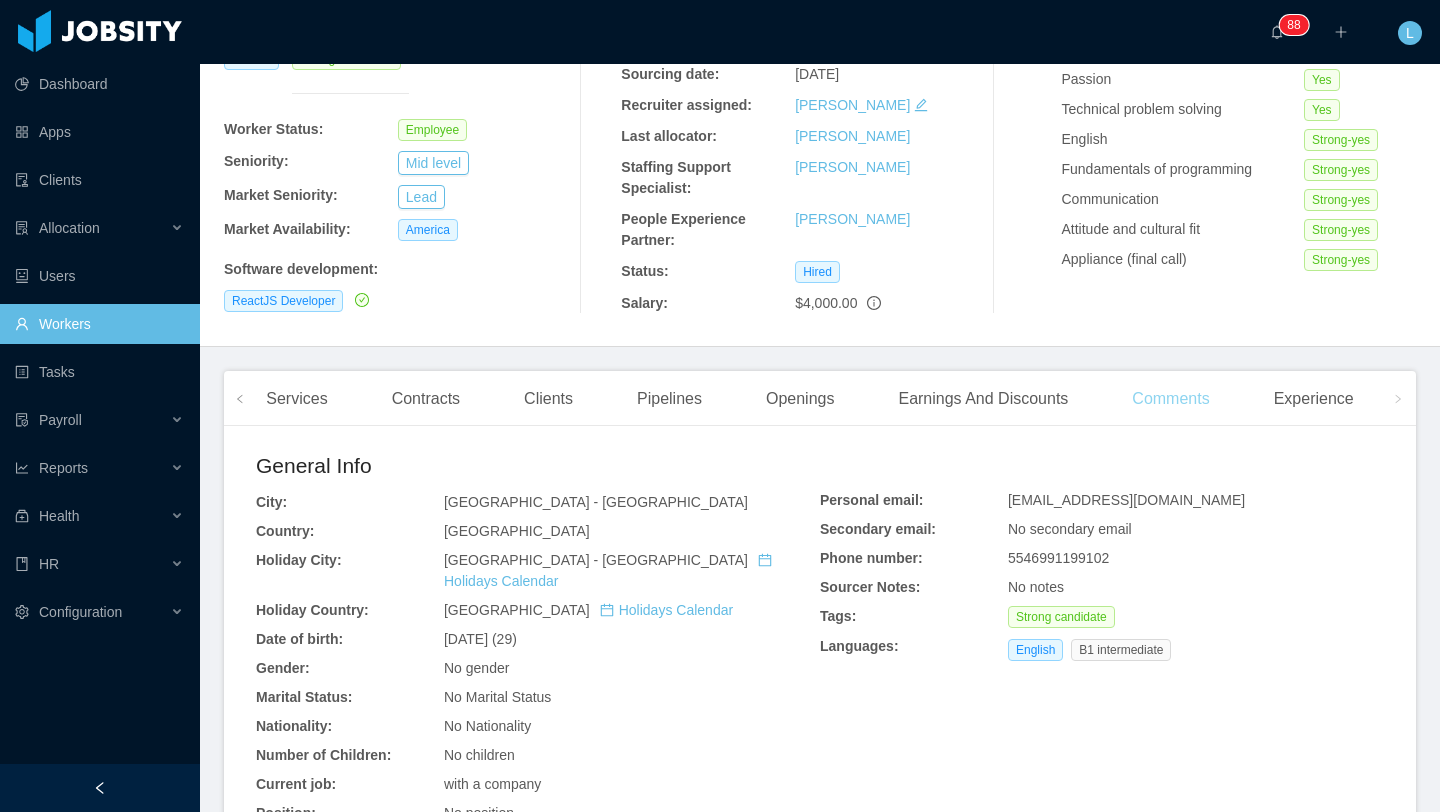 click on "Comments" at bounding box center (1170, 399) 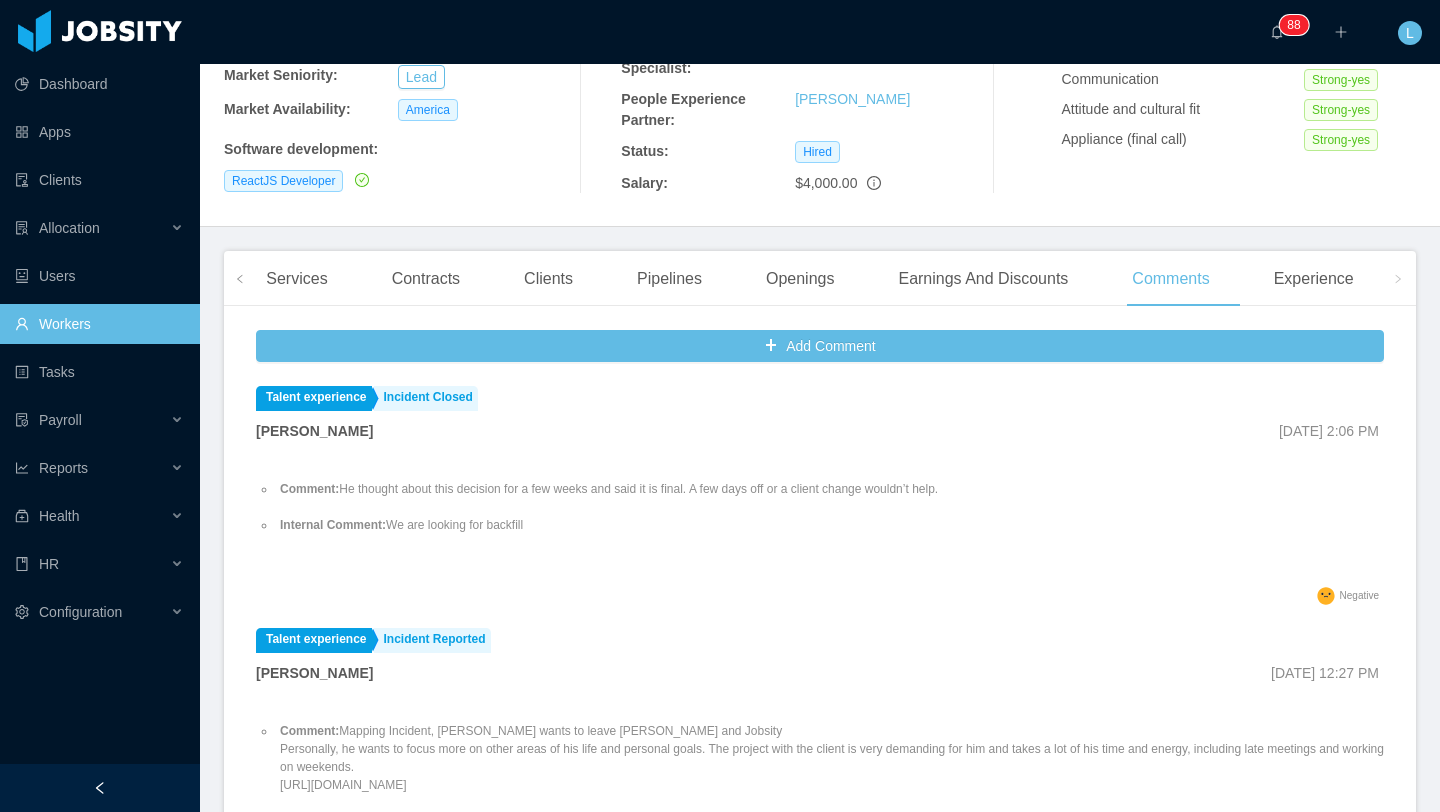 scroll, scrollTop: 371, scrollLeft: 0, axis: vertical 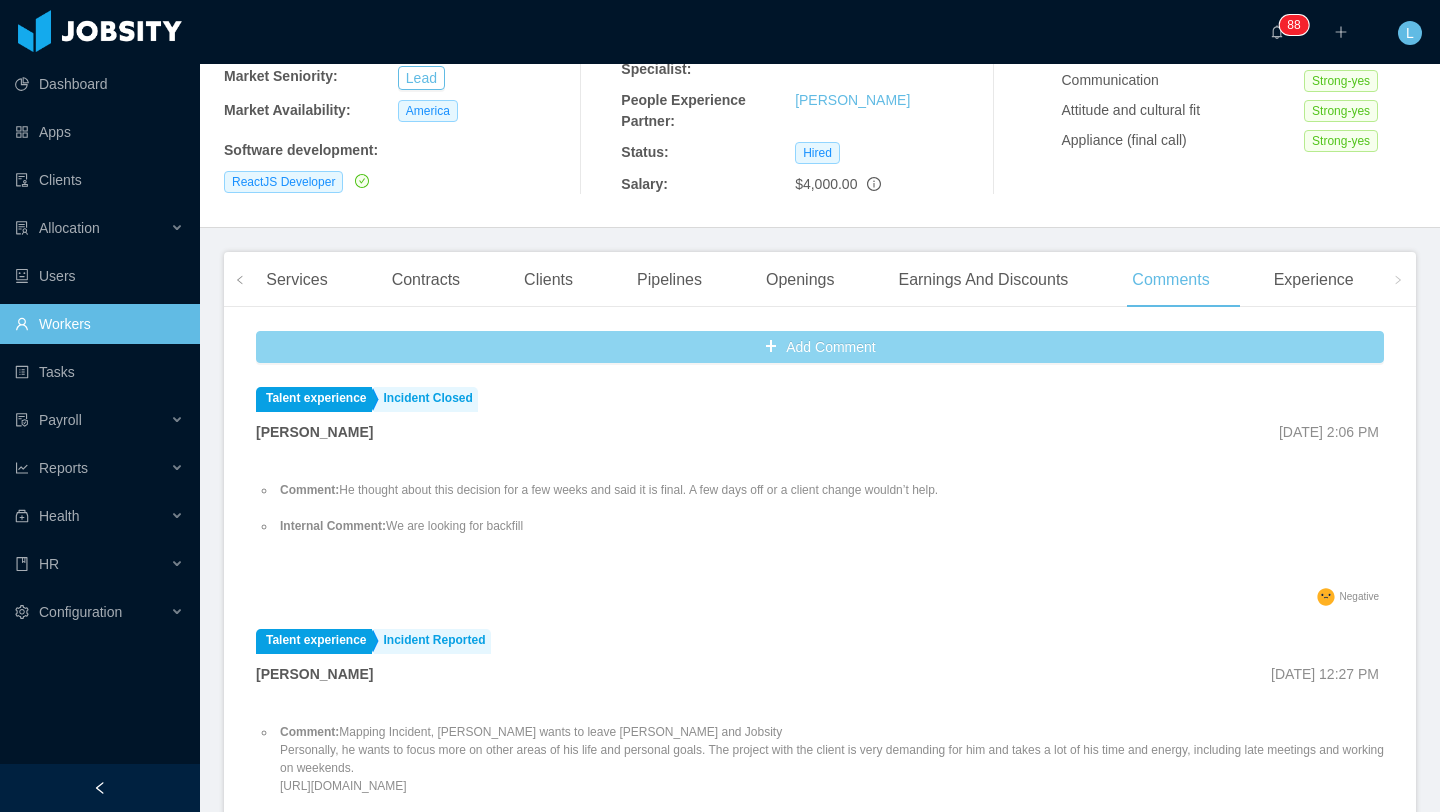 click on "Add Comment" at bounding box center [820, 347] 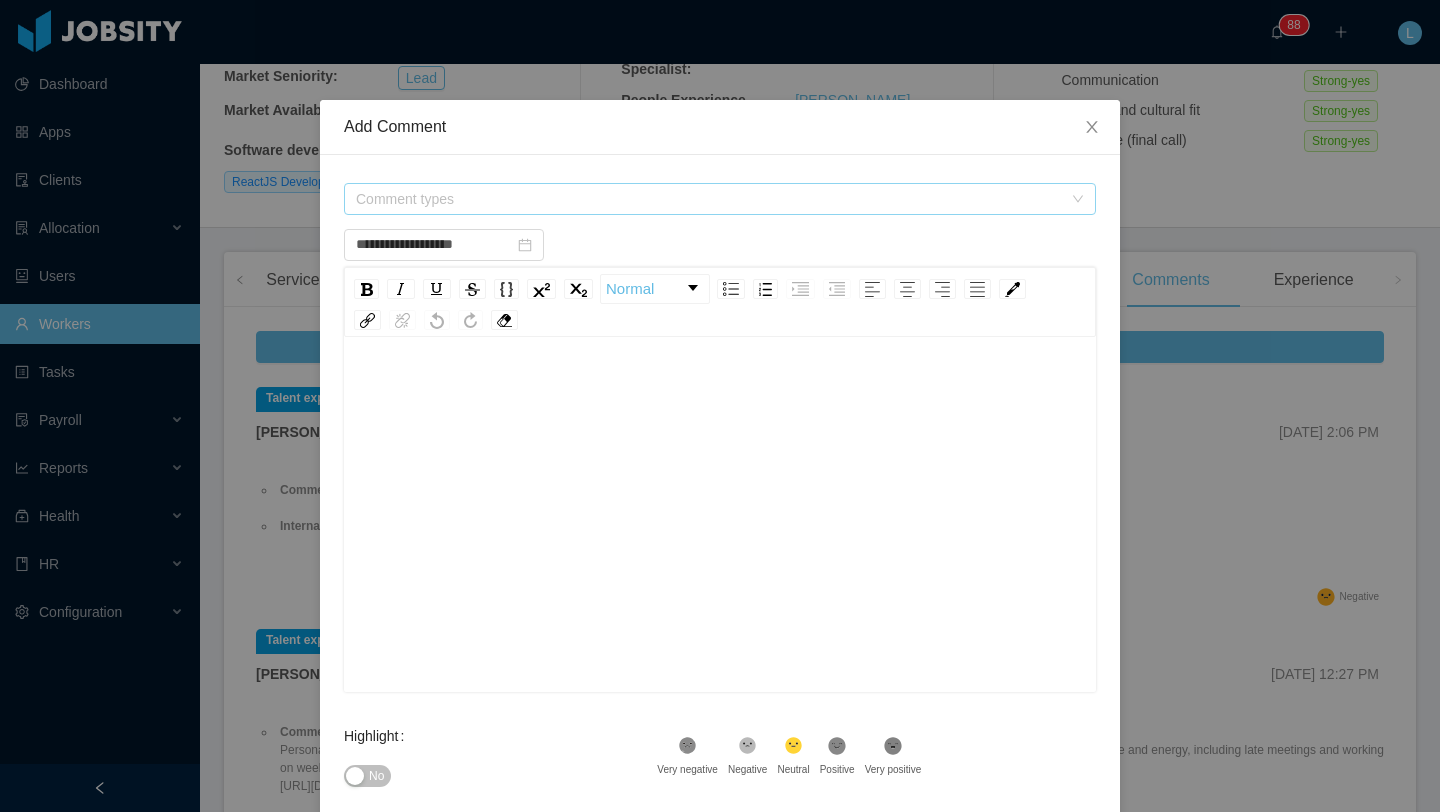 click on "Comment types" at bounding box center (709, 199) 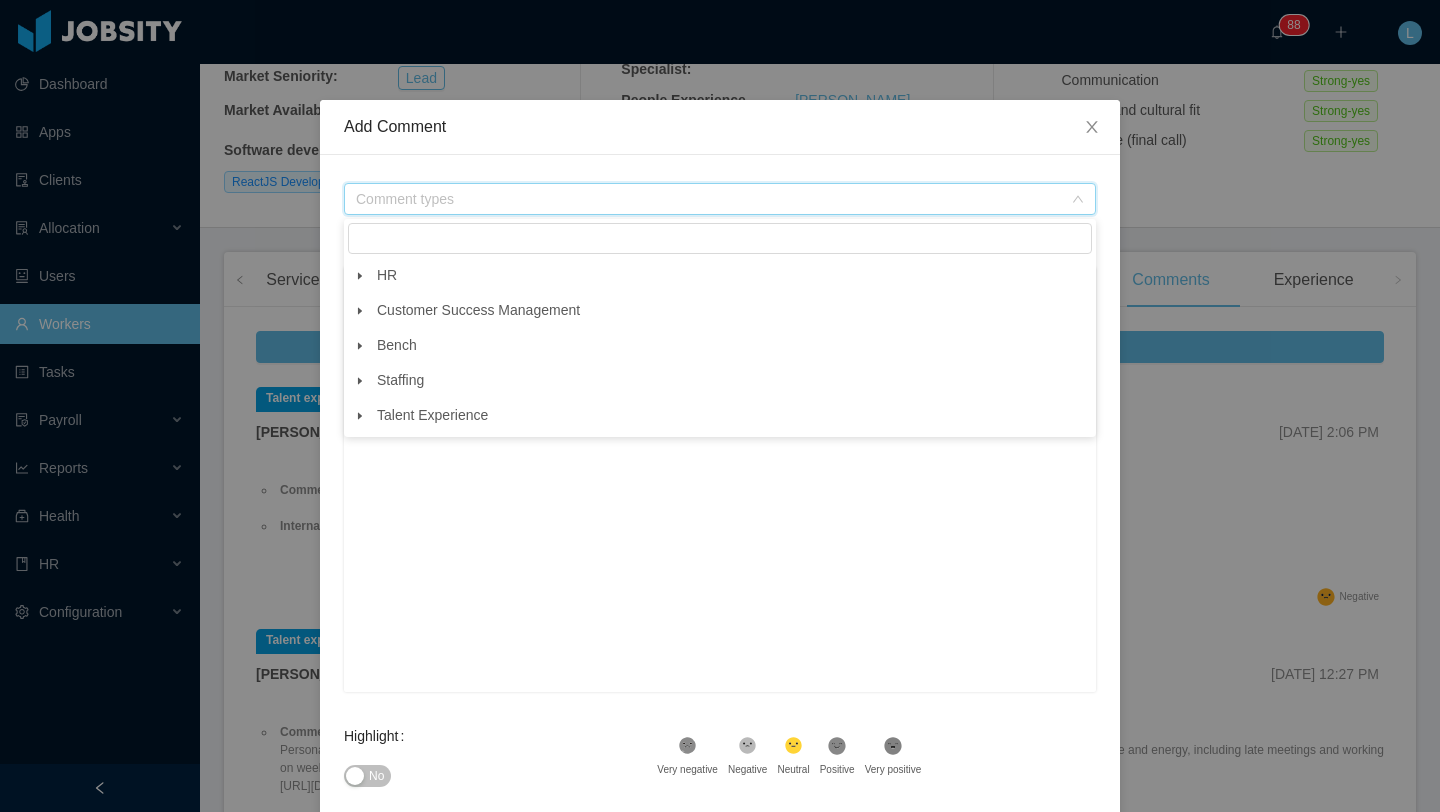 click 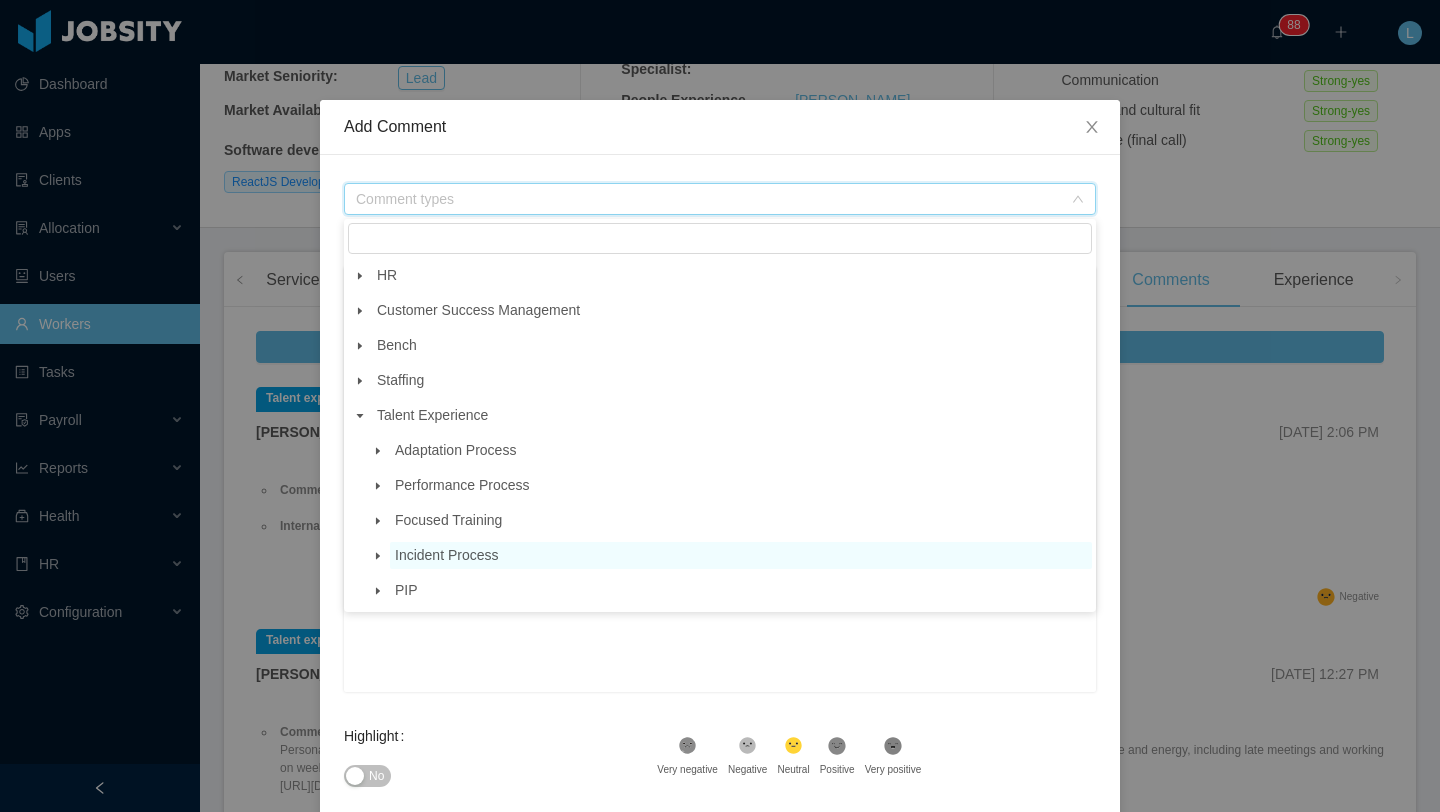 click on "Incident Process" at bounding box center [447, 555] 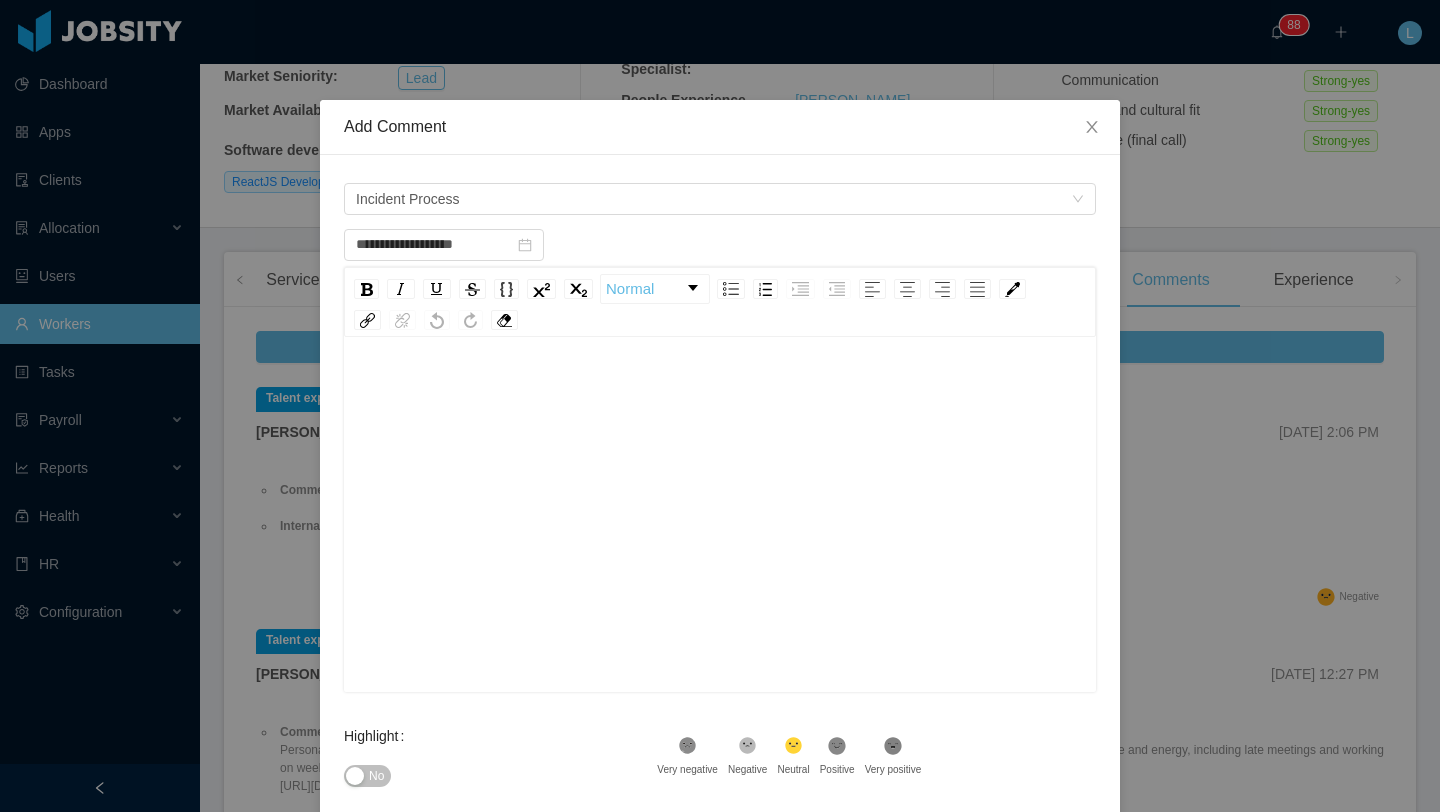 click at bounding box center (720, 391) 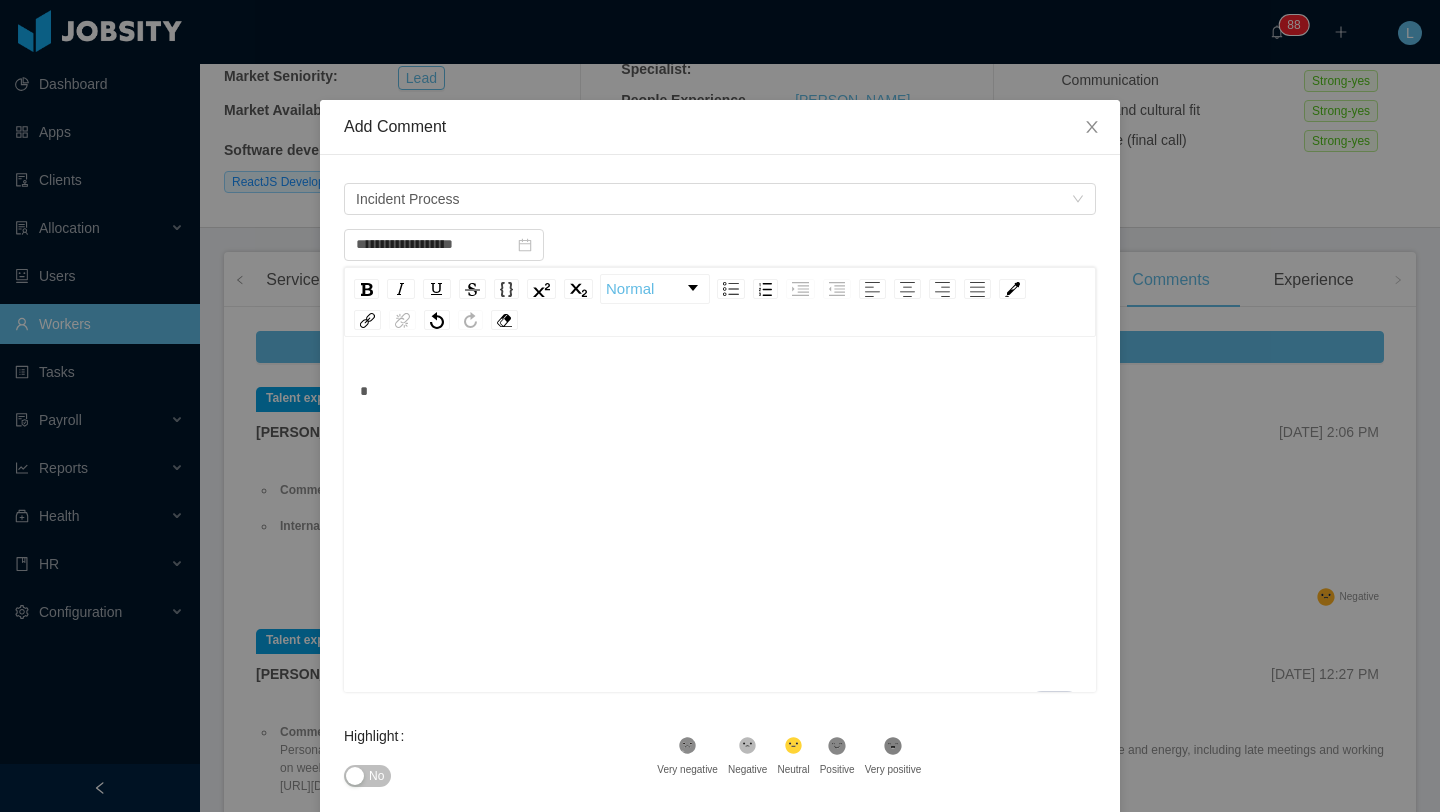 type 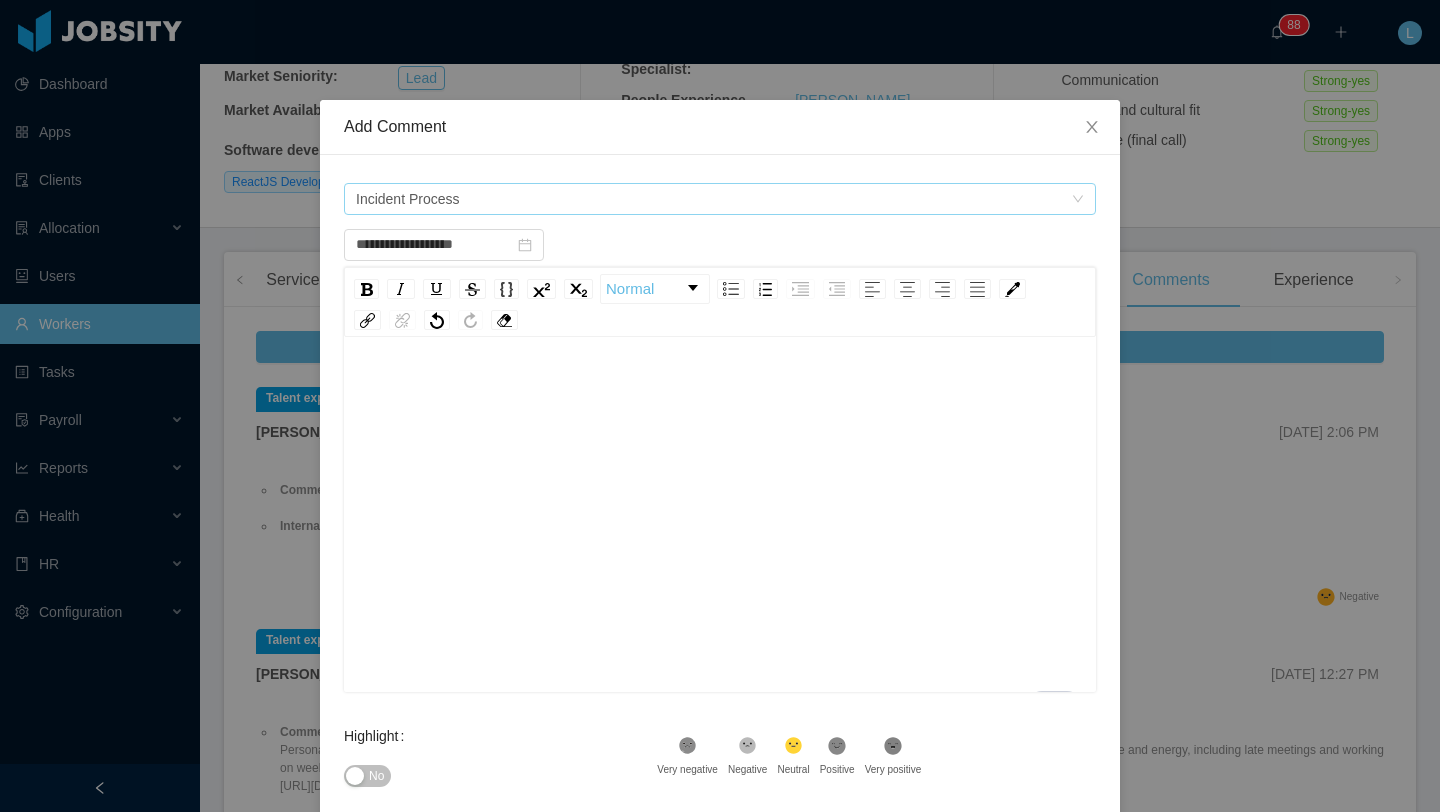 click on "Incident Process" at bounding box center (713, 199) 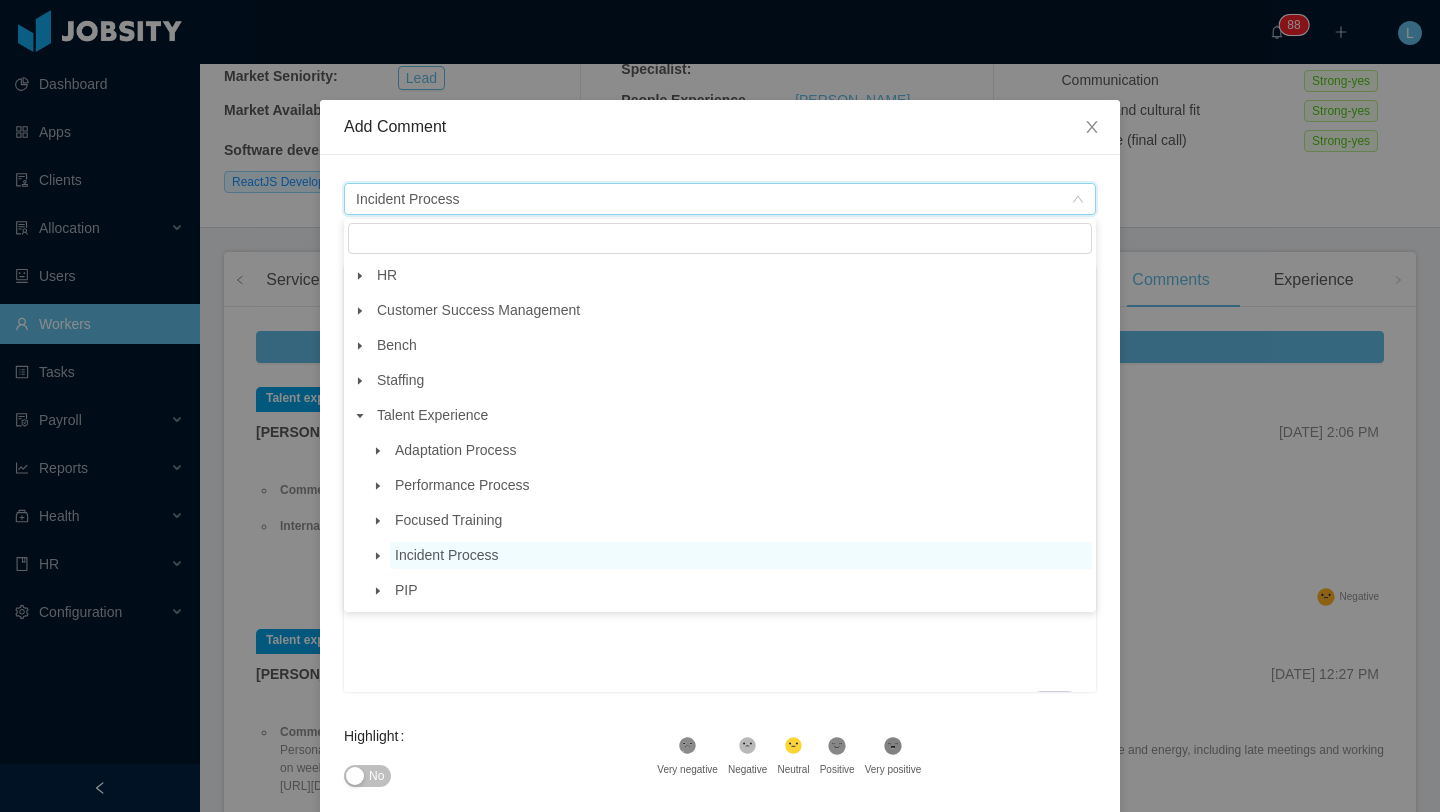 click 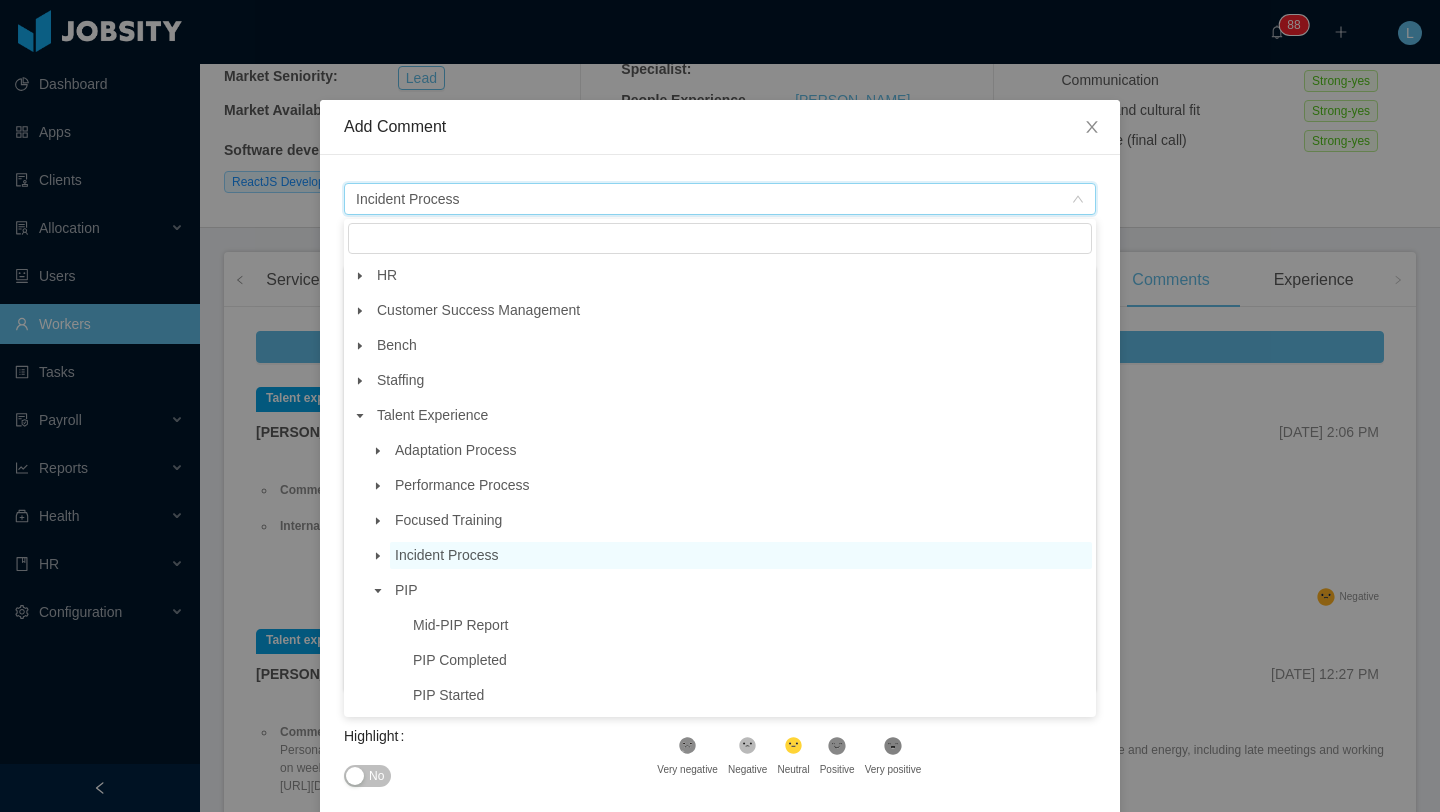 click 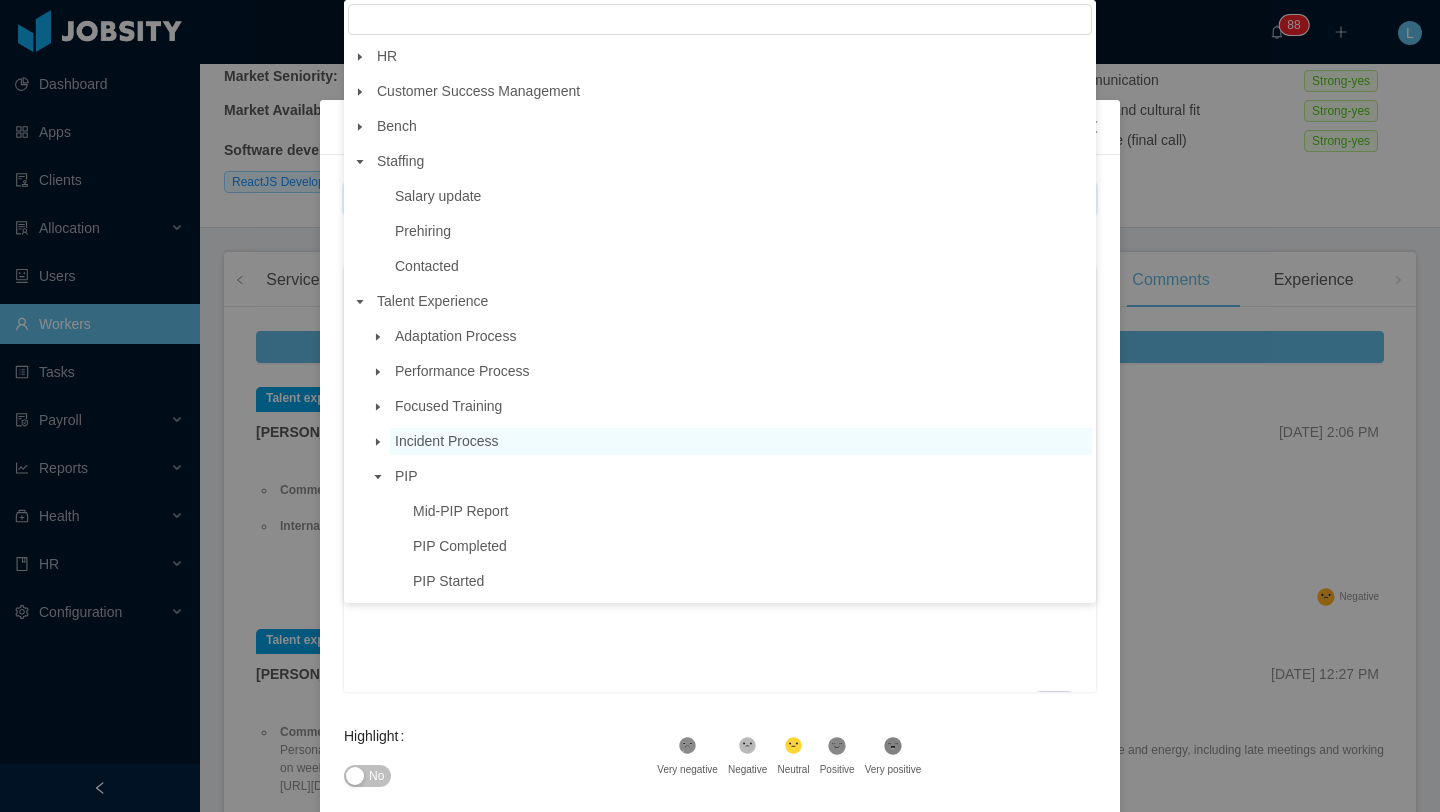 click 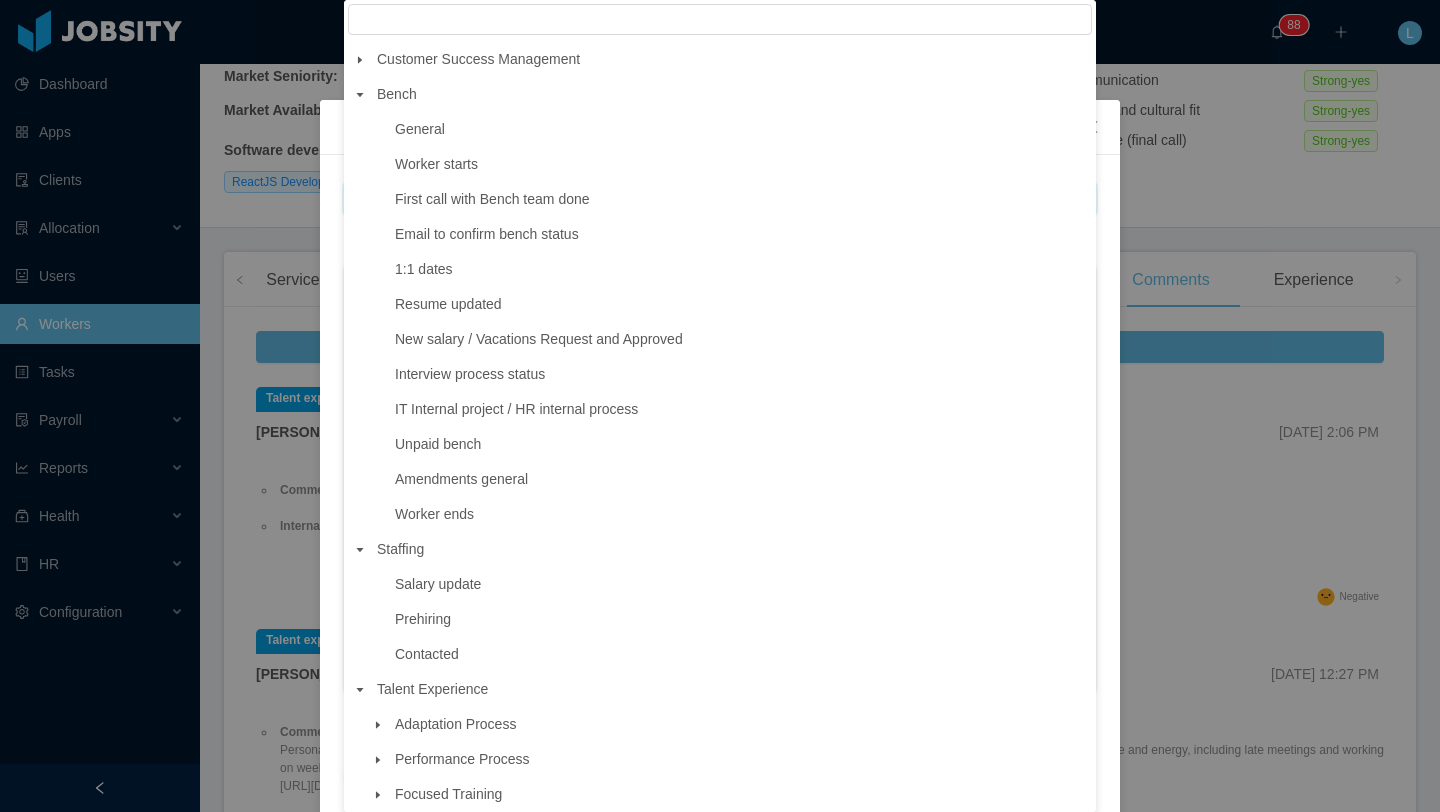 scroll, scrollTop: 10, scrollLeft: 0, axis: vertical 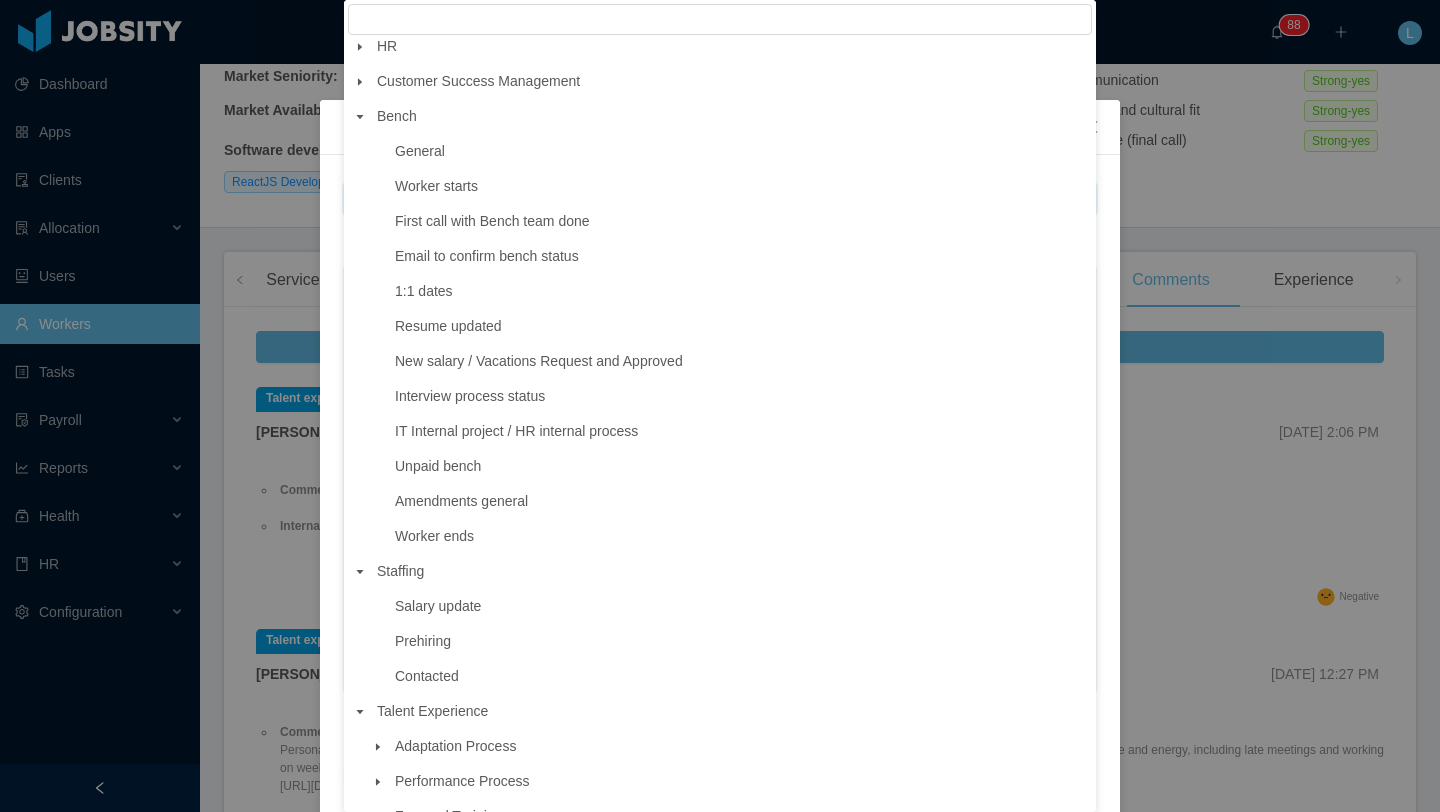 click 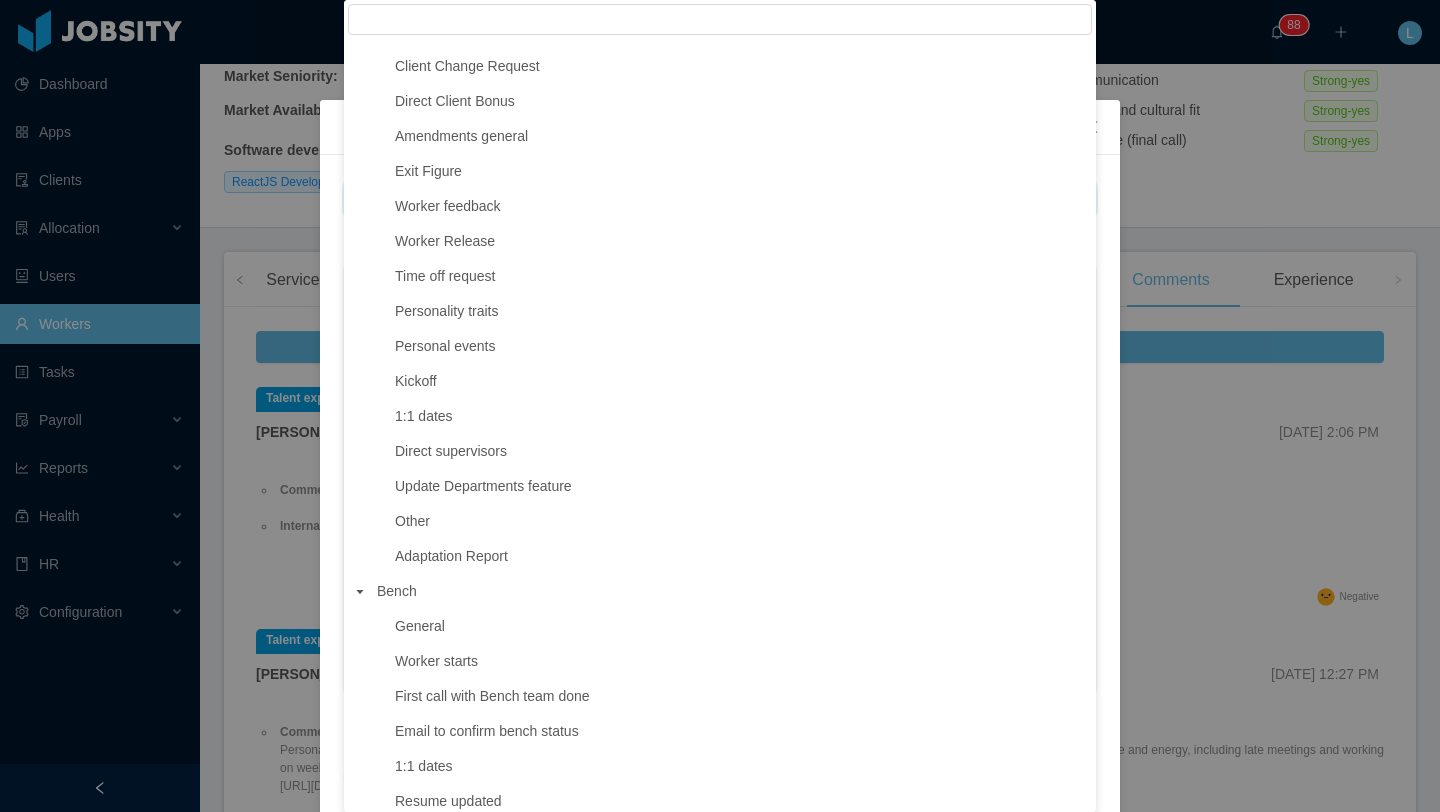 scroll, scrollTop: 175, scrollLeft: 0, axis: vertical 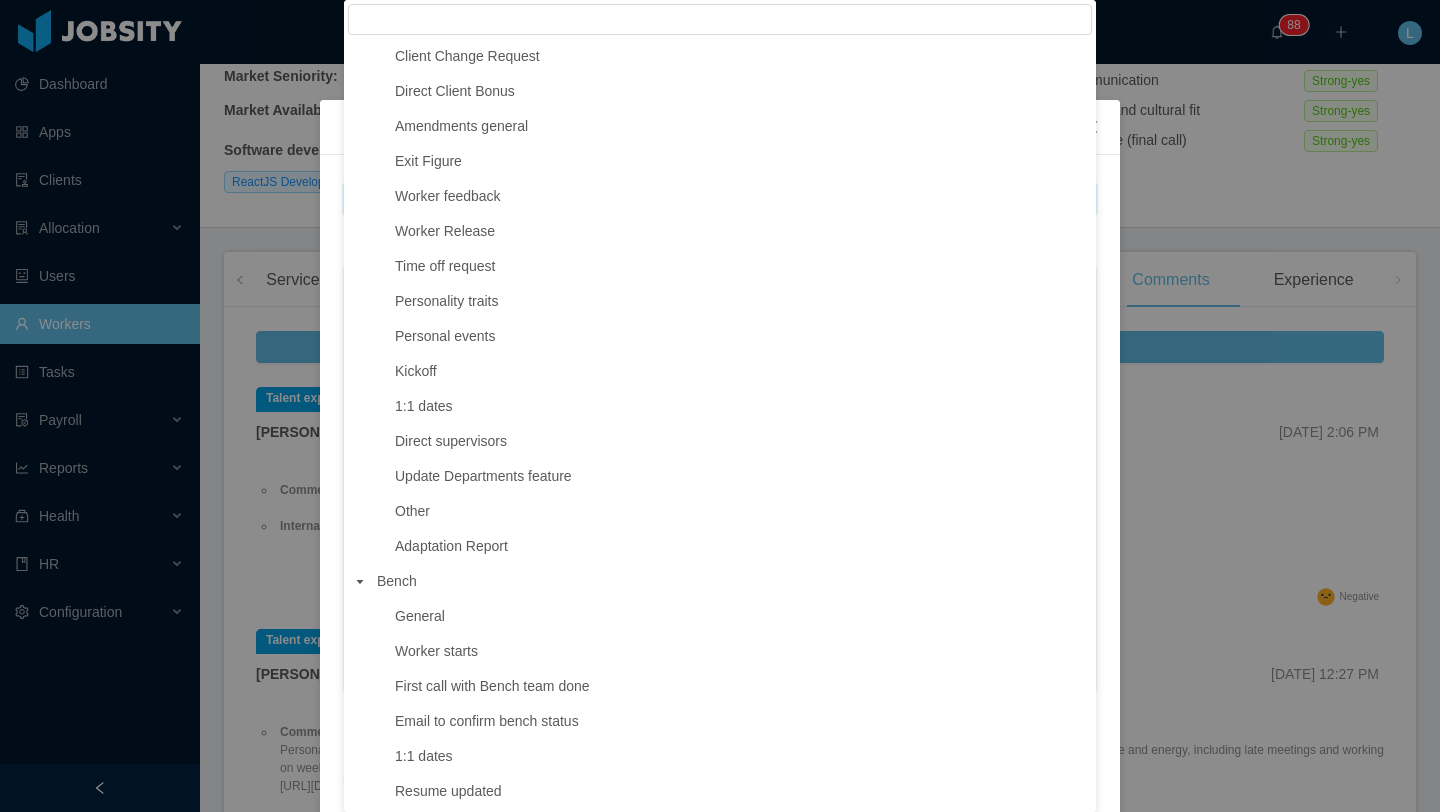 click 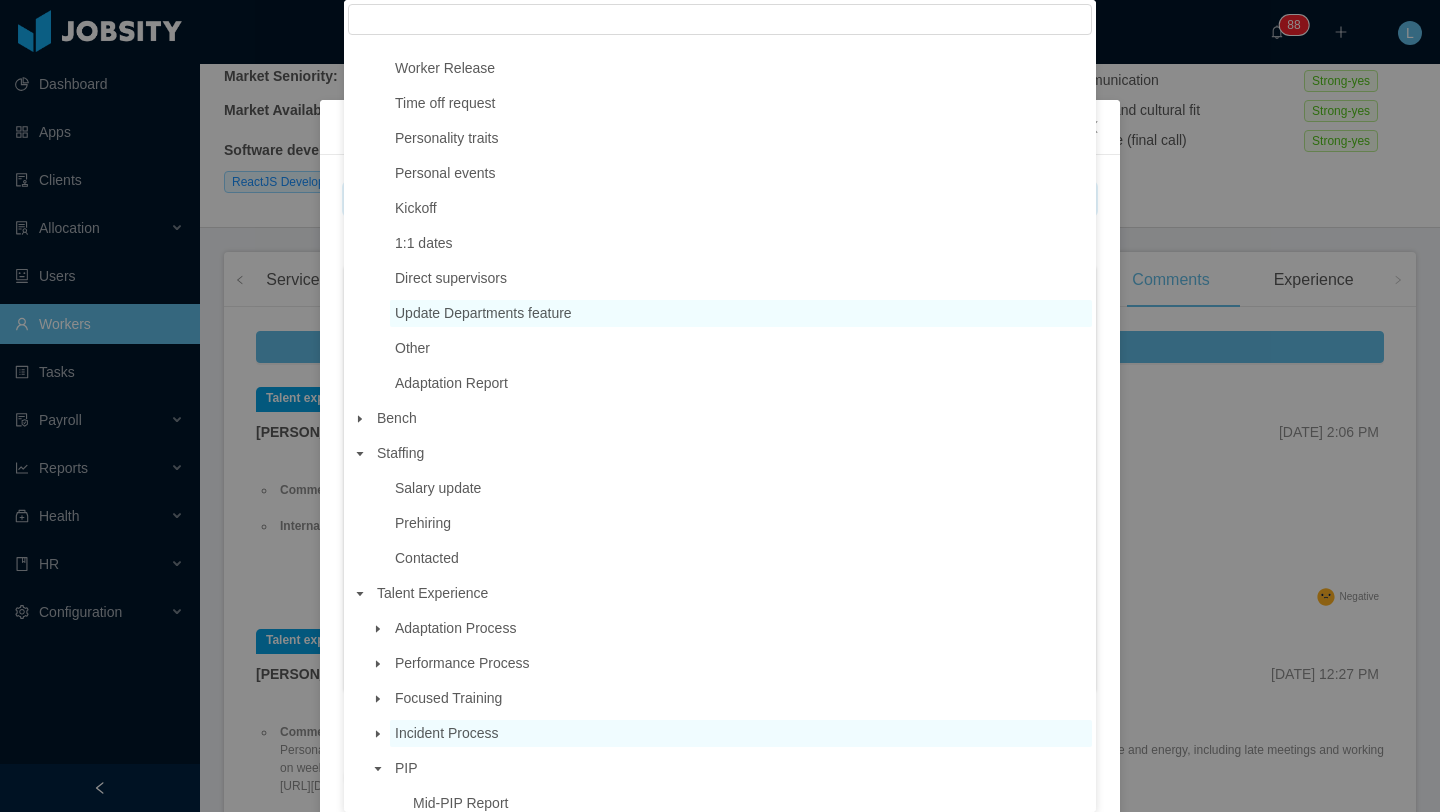 scroll, scrollTop: 421, scrollLeft: 0, axis: vertical 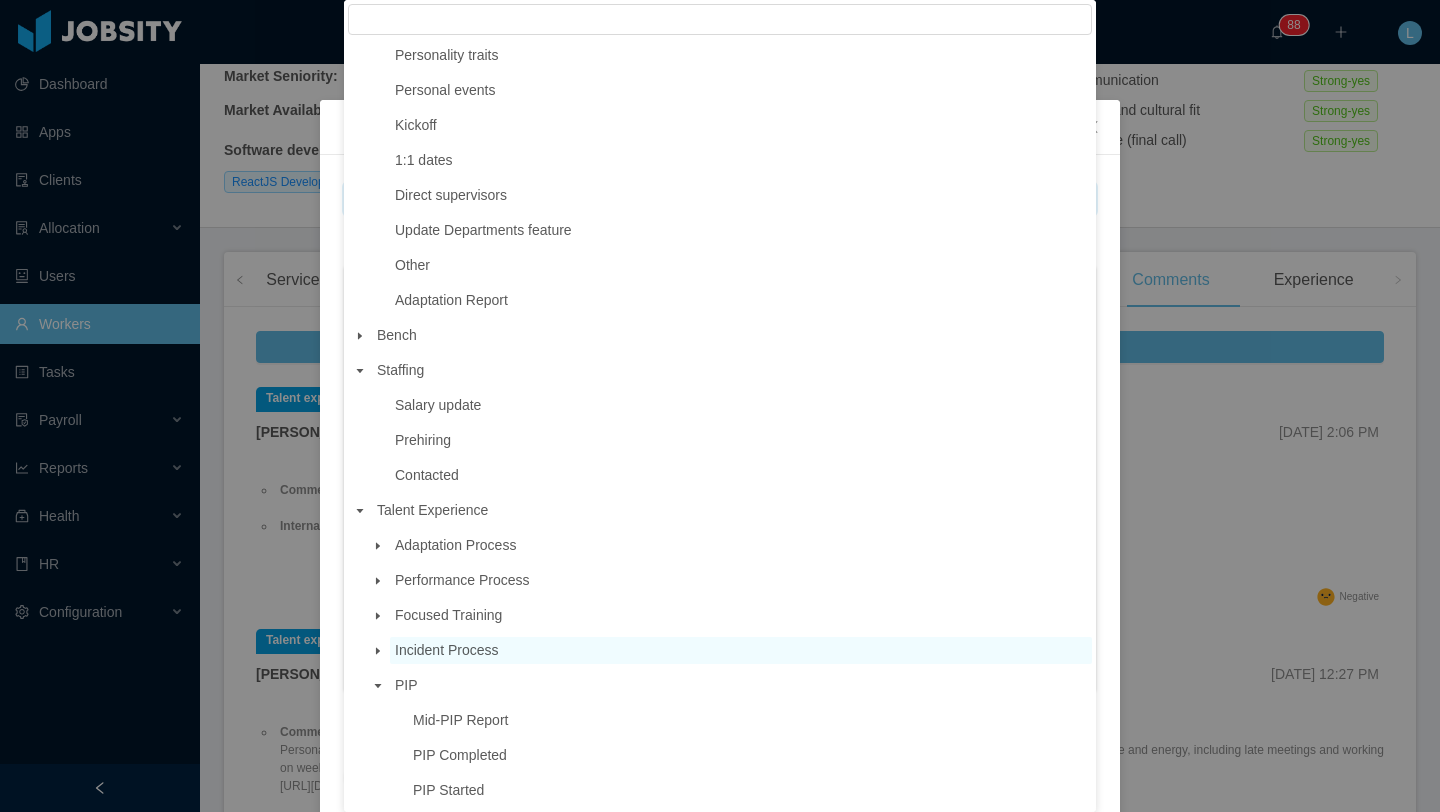 click 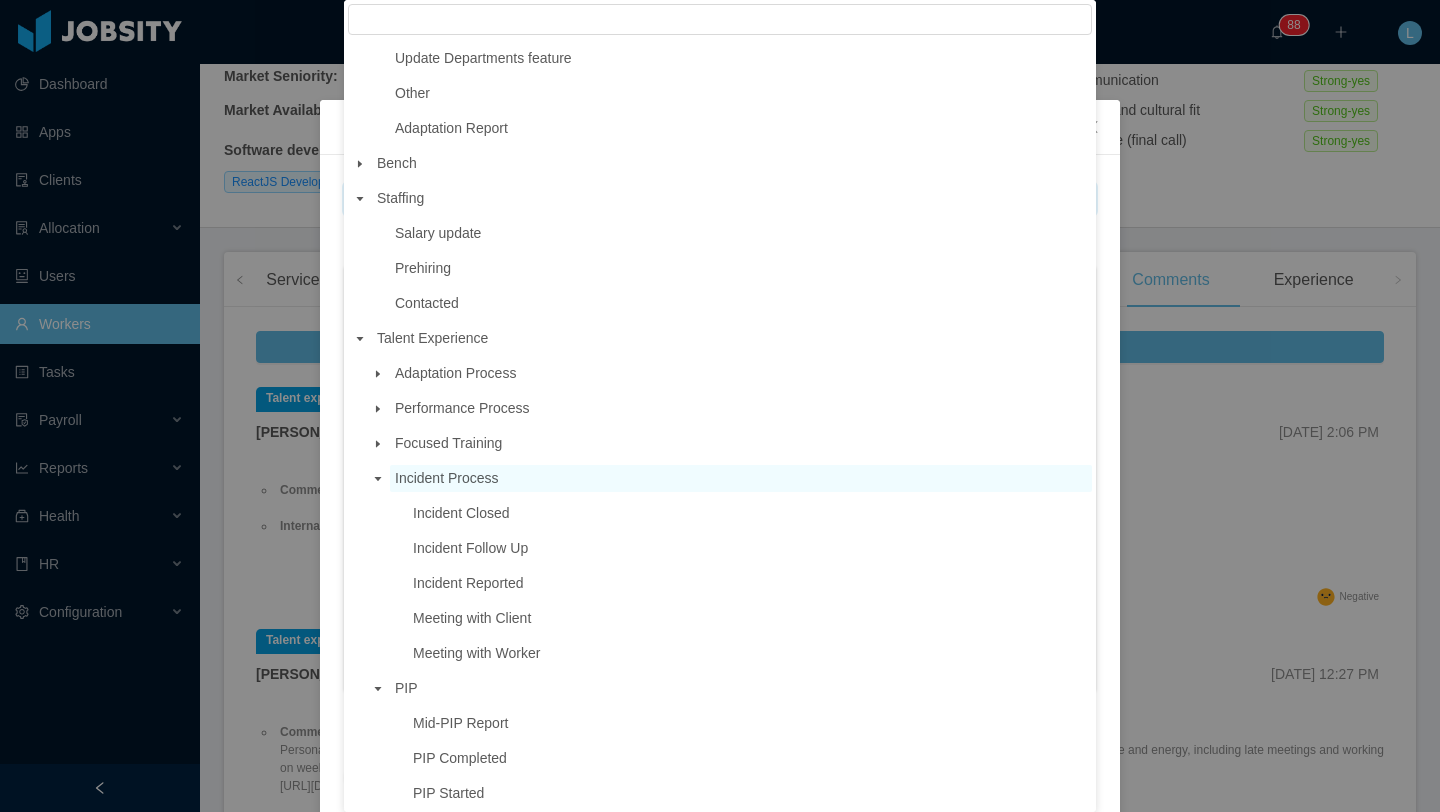 scroll, scrollTop: 596, scrollLeft: 0, axis: vertical 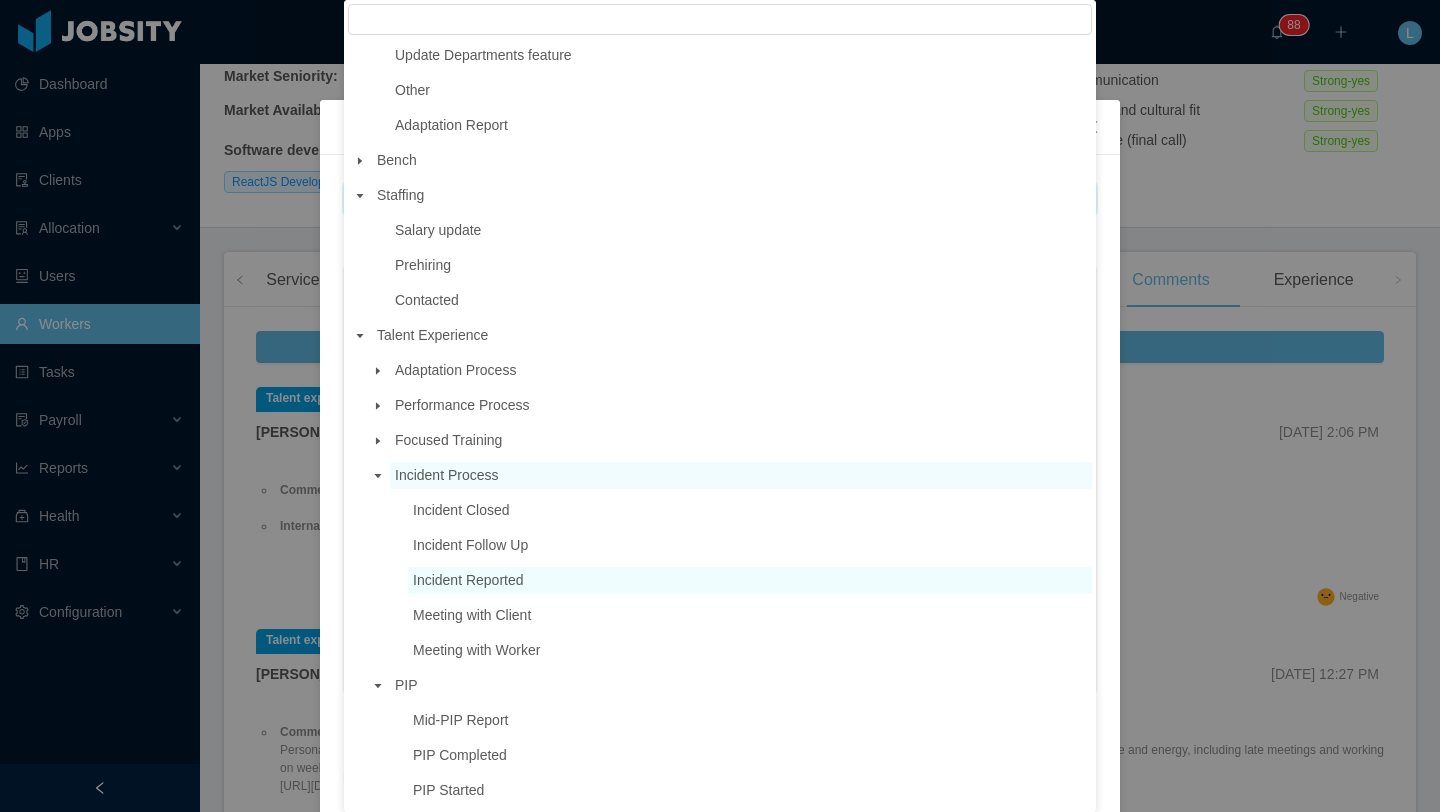 click on "Incident Reported" at bounding box center [468, 580] 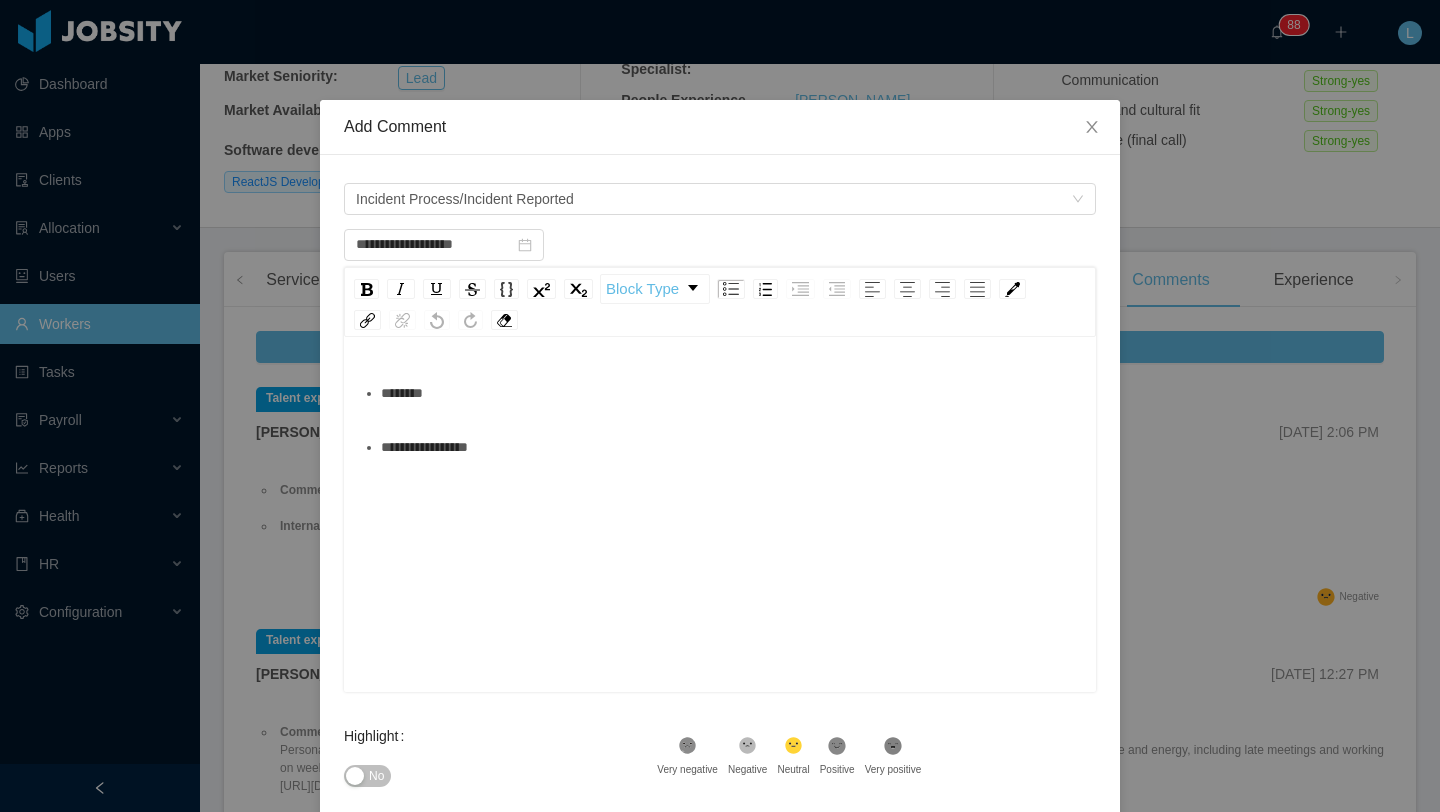 click on "********" at bounding box center (731, 393) 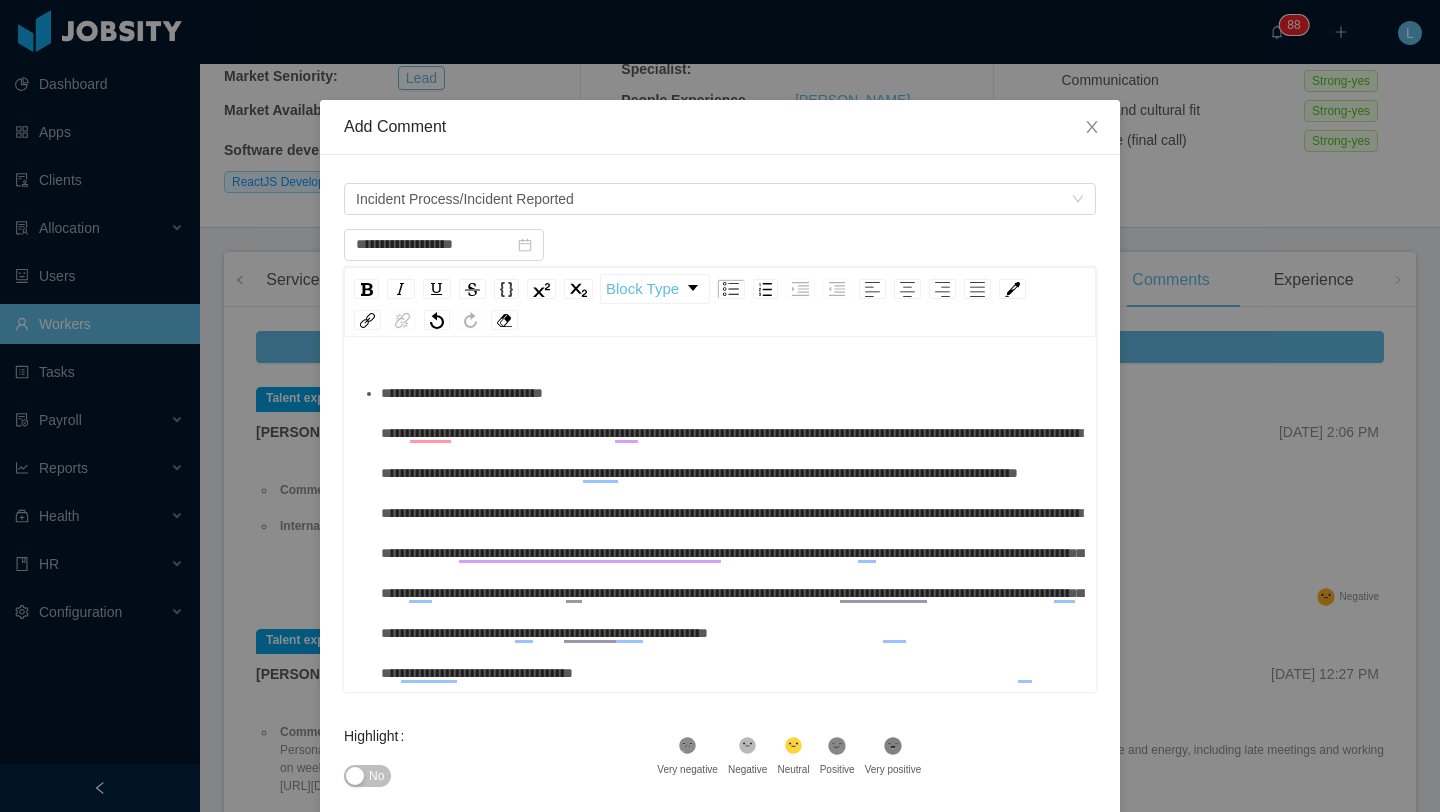 click on "**********" at bounding box center (732, 553) 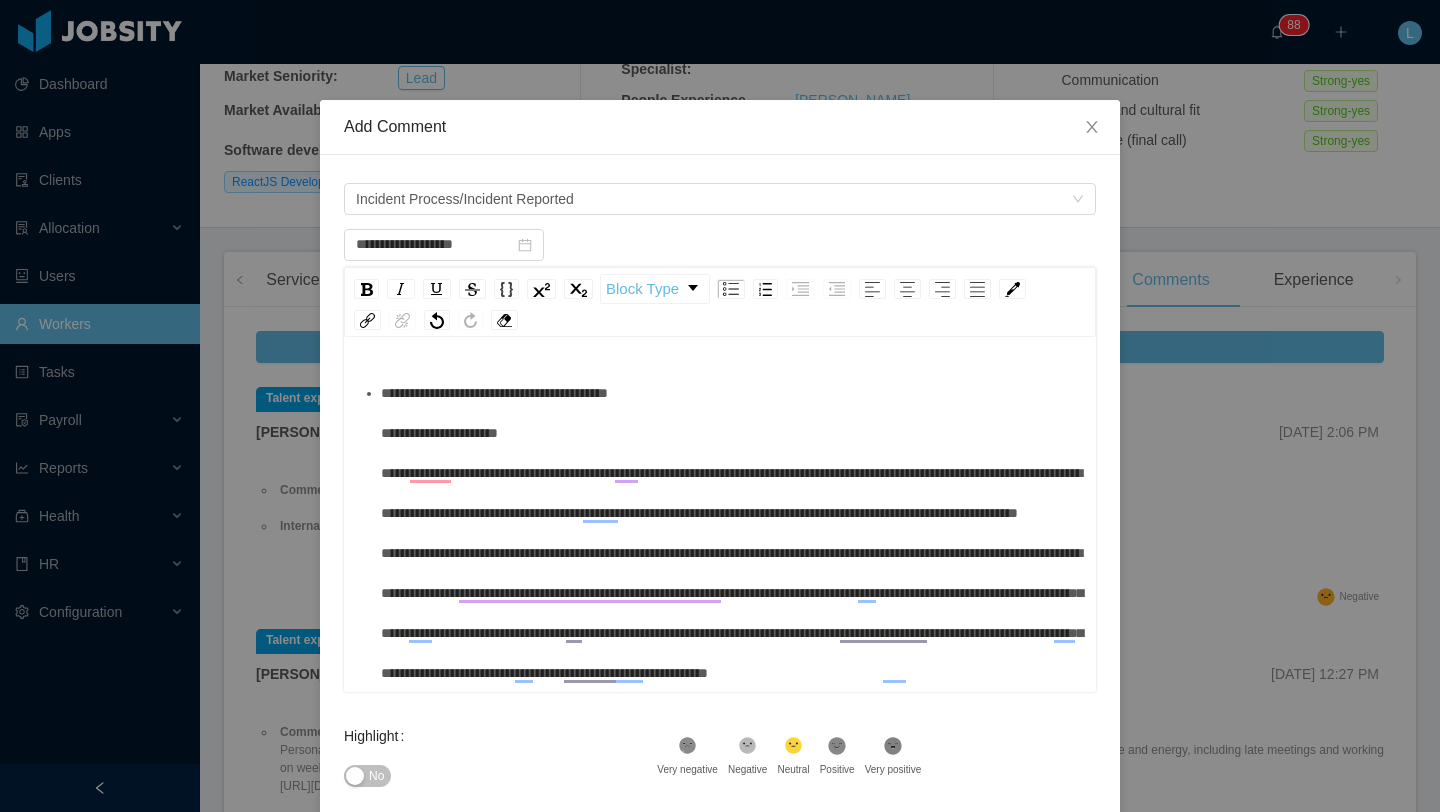 scroll, scrollTop: 47, scrollLeft: 0, axis: vertical 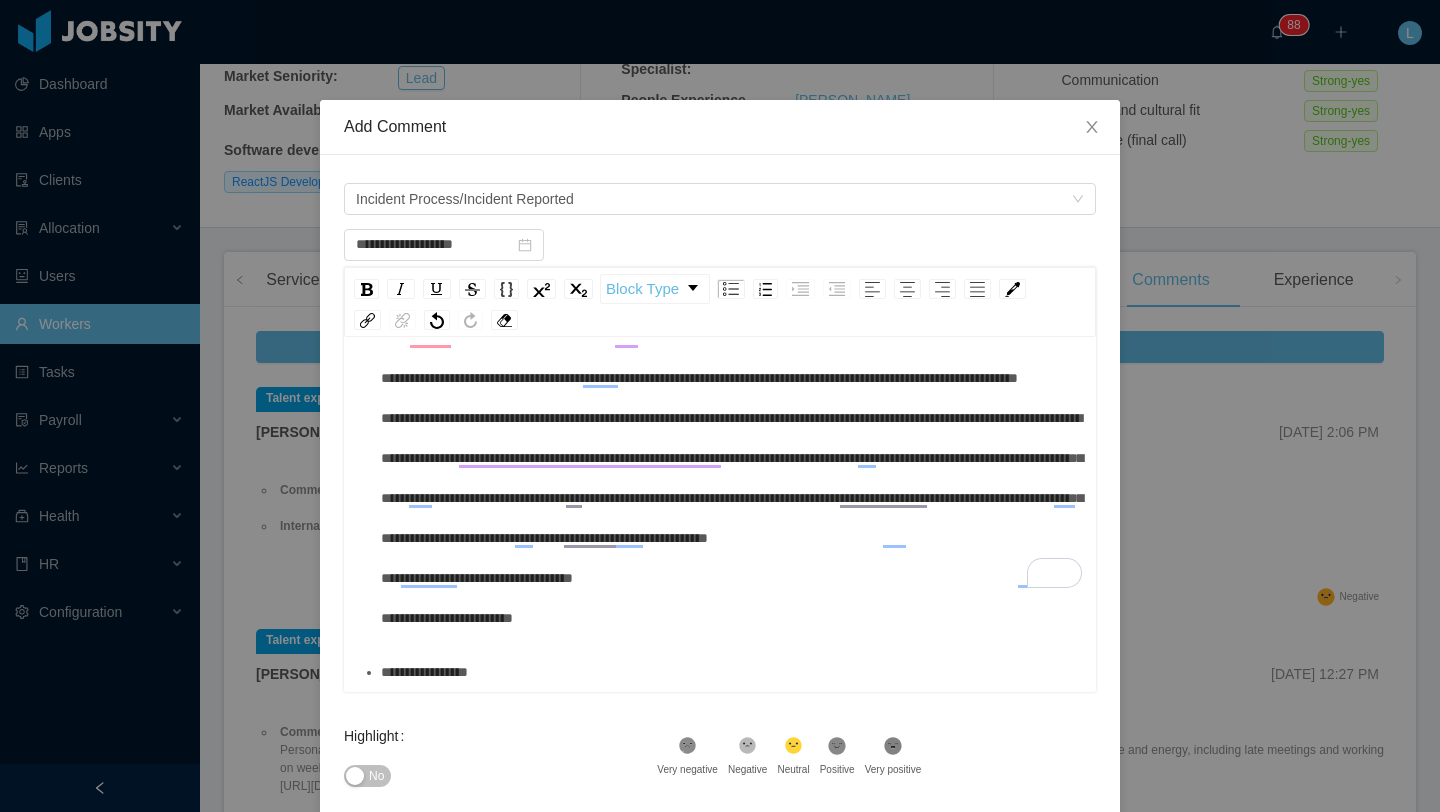 click on "**********" at bounding box center (731, 438) 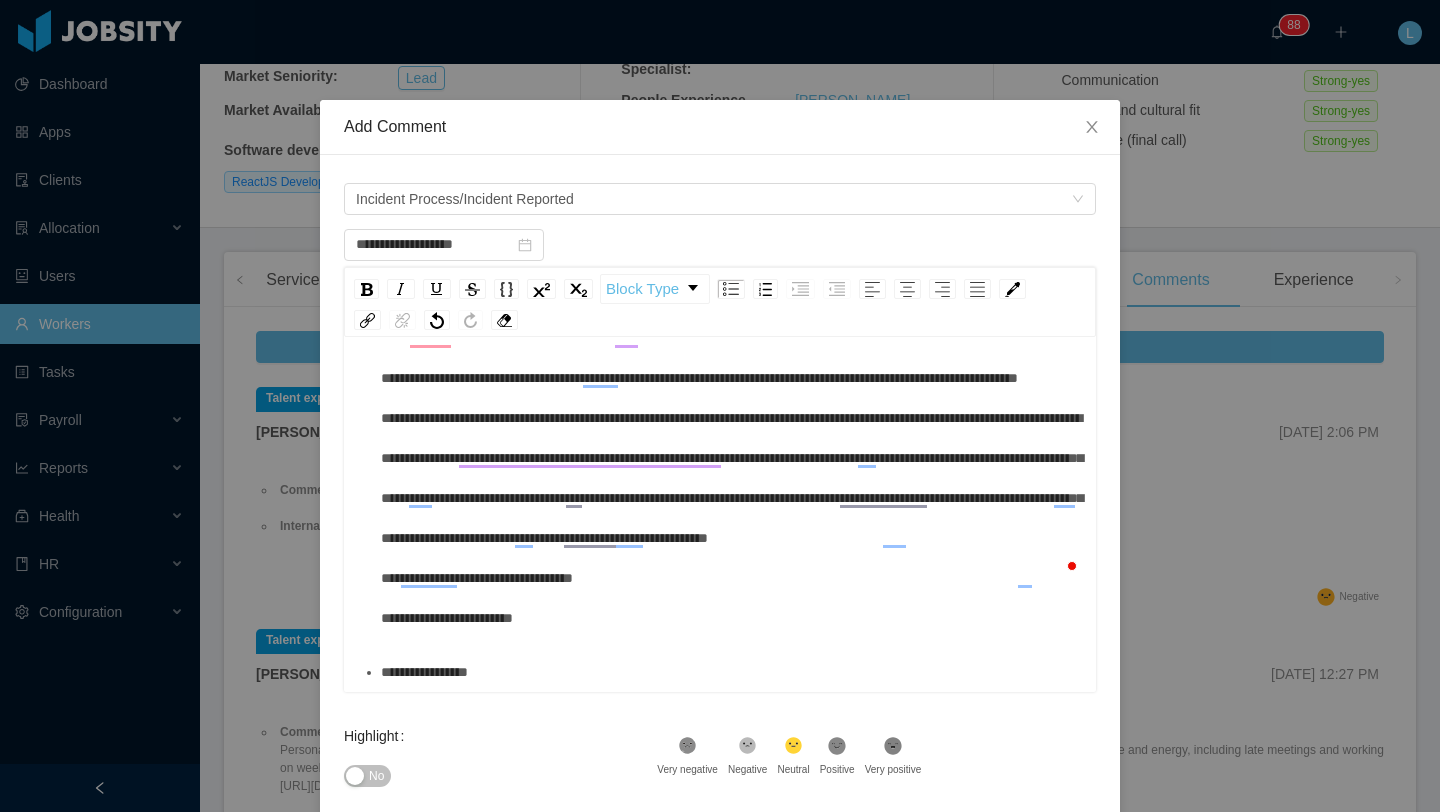 click on "**********" at bounding box center [731, 438] 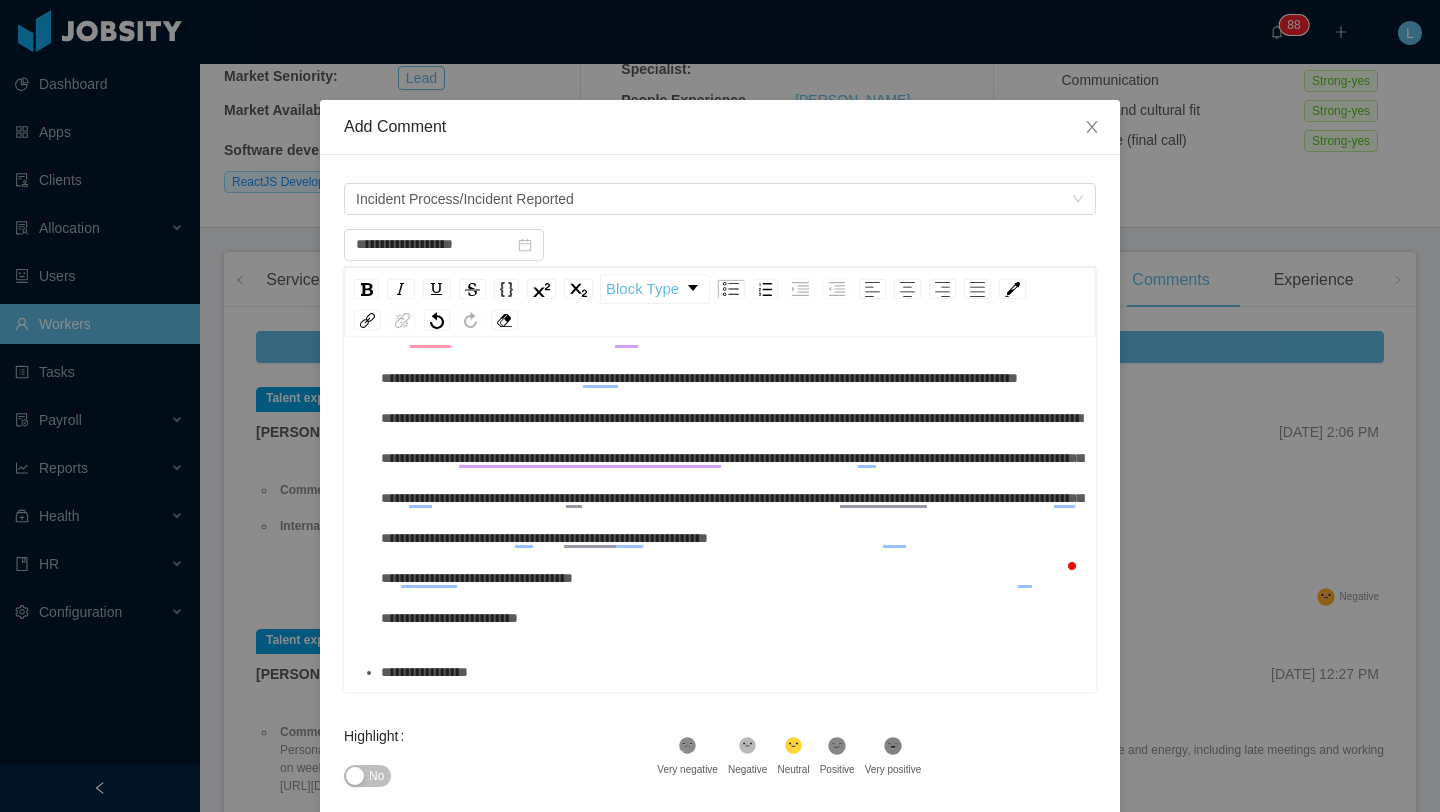scroll, scrollTop: 109, scrollLeft: 0, axis: vertical 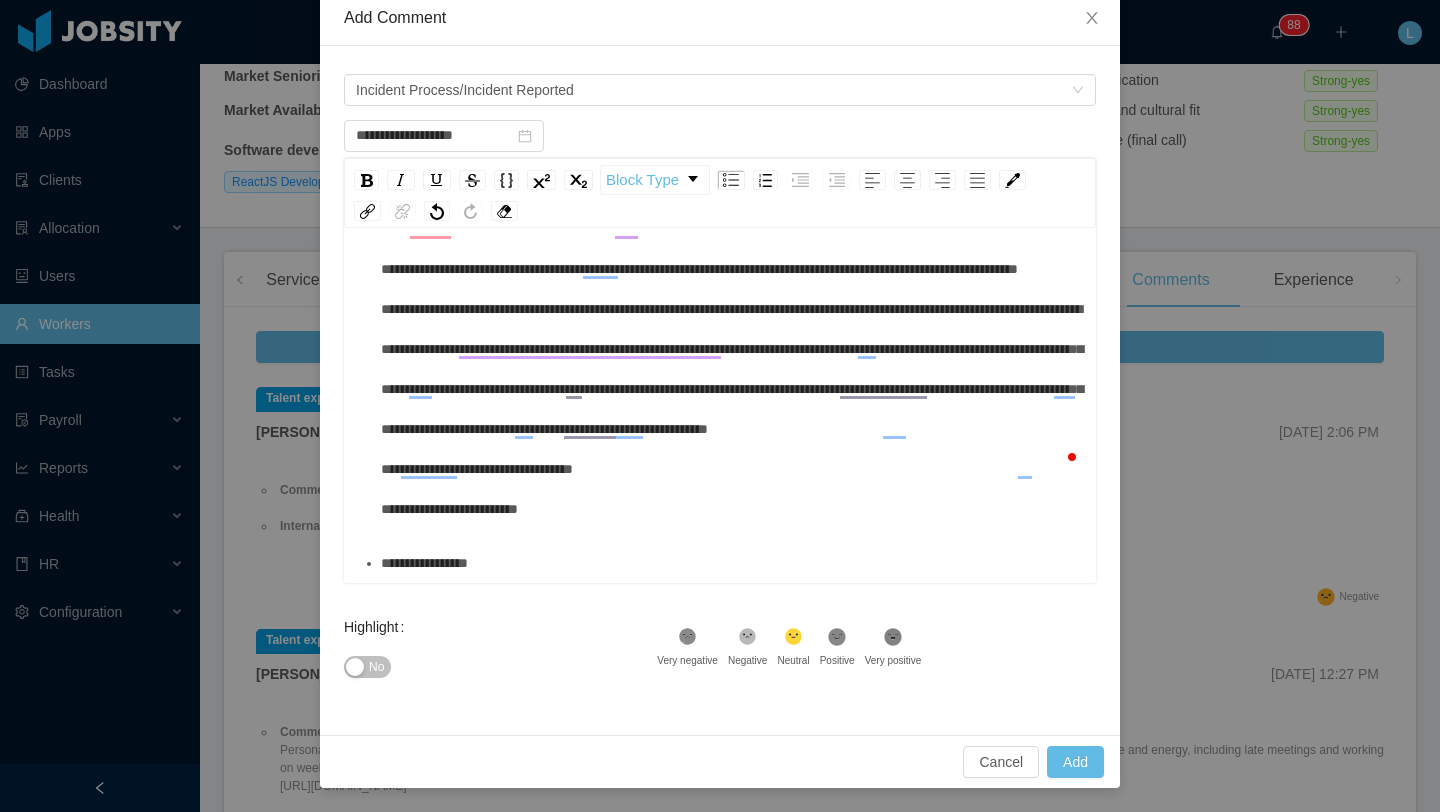 click on "**********" at bounding box center (731, 563) 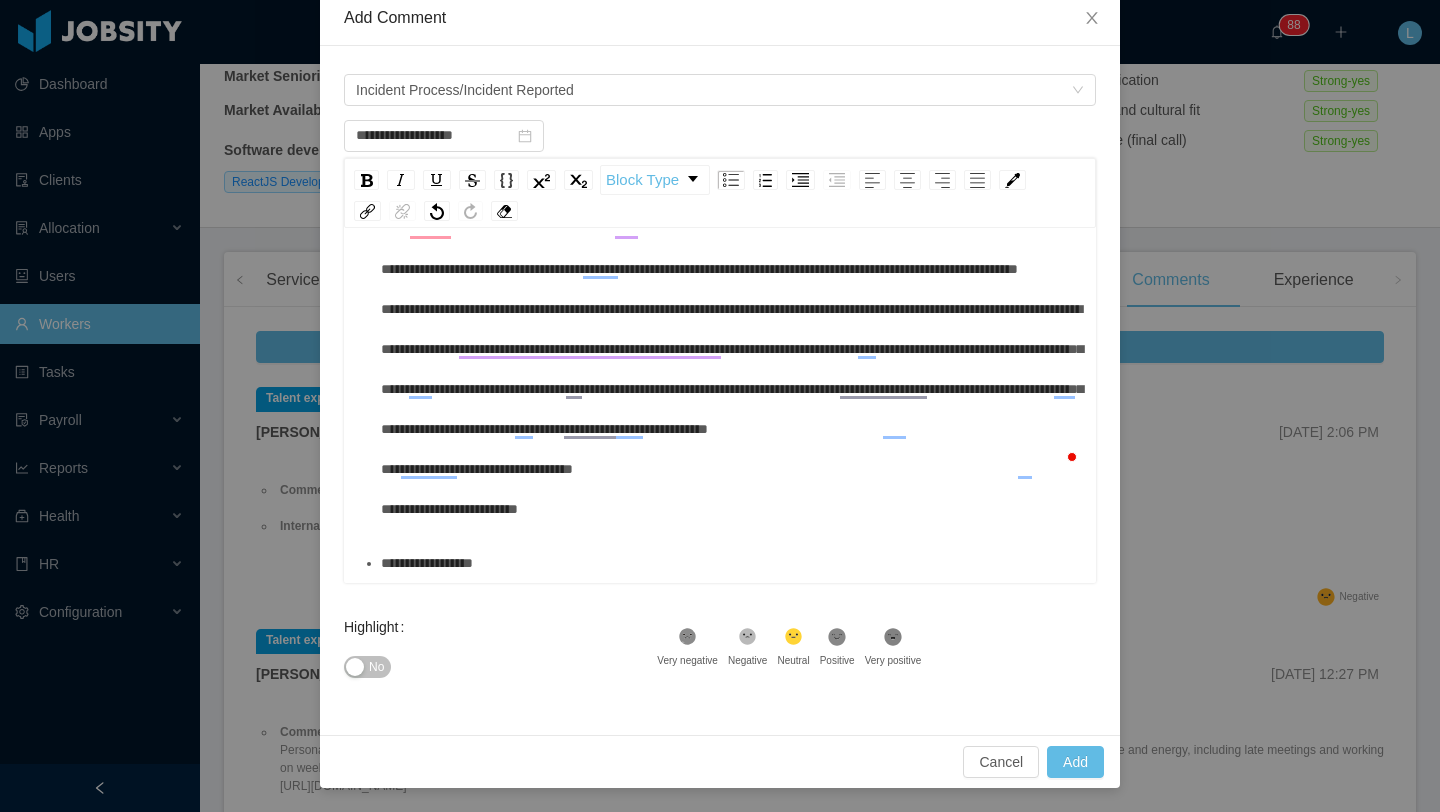 scroll, scrollTop: 0, scrollLeft: 0, axis: both 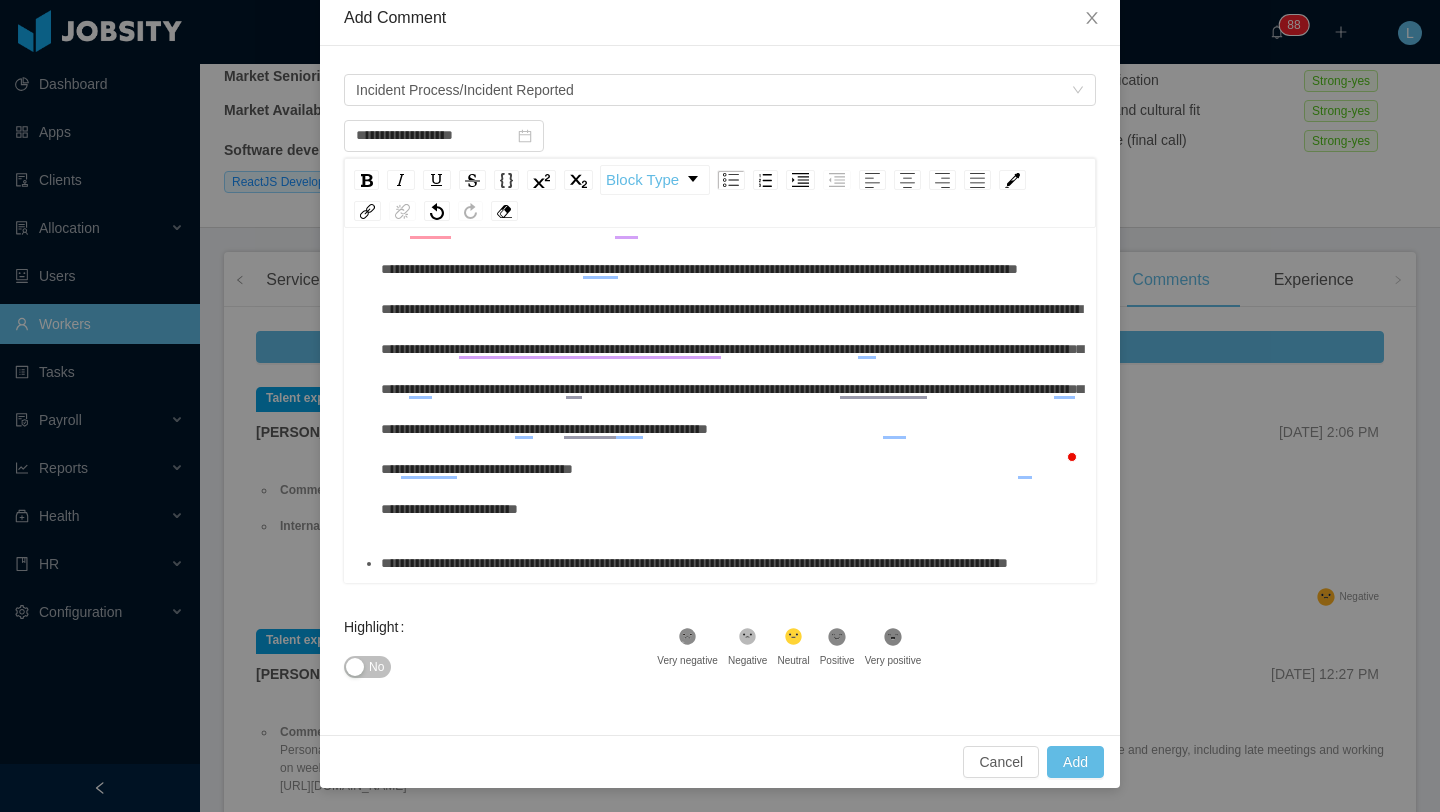 click on "**********" at bounding box center [694, 563] 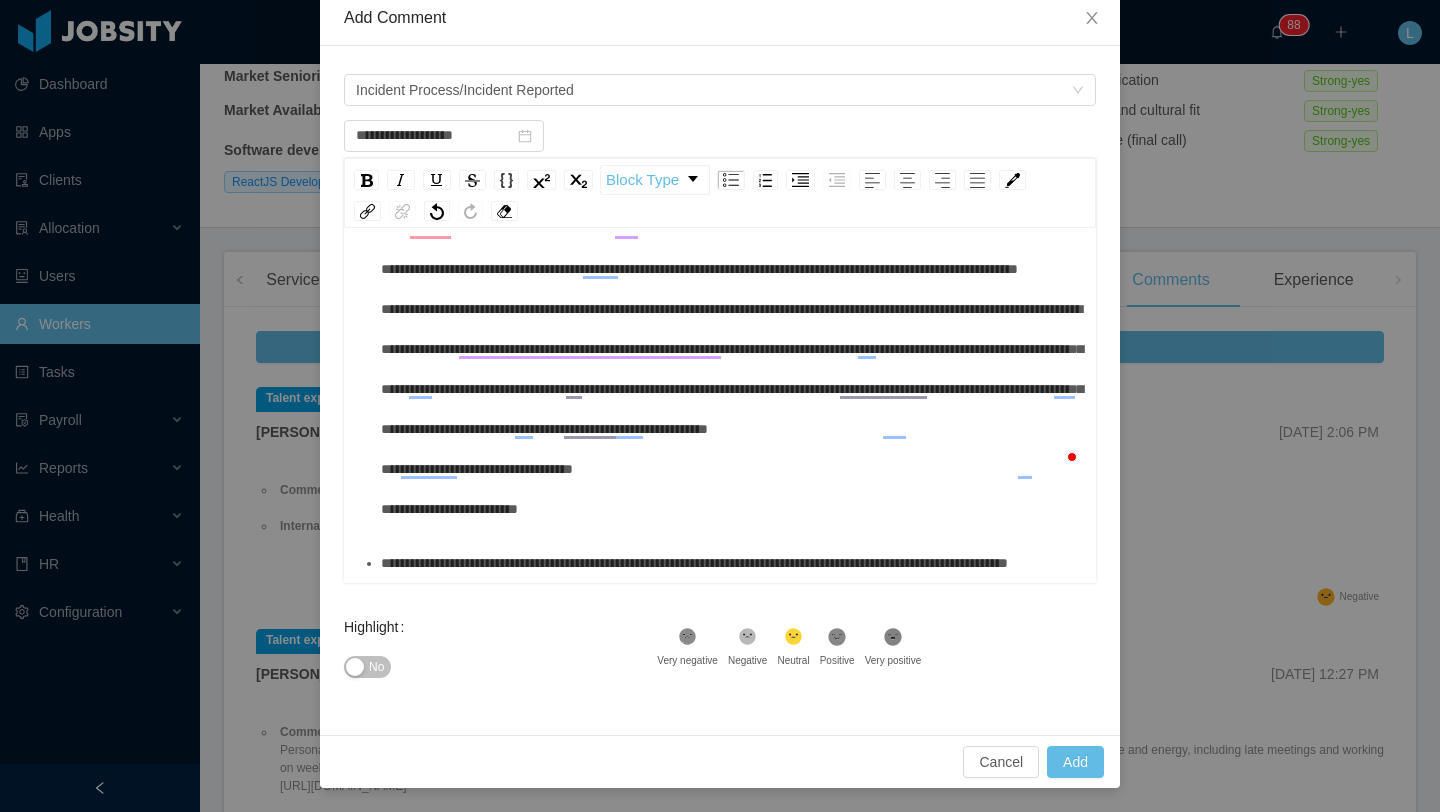 click on "**********" at bounding box center (694, 563) 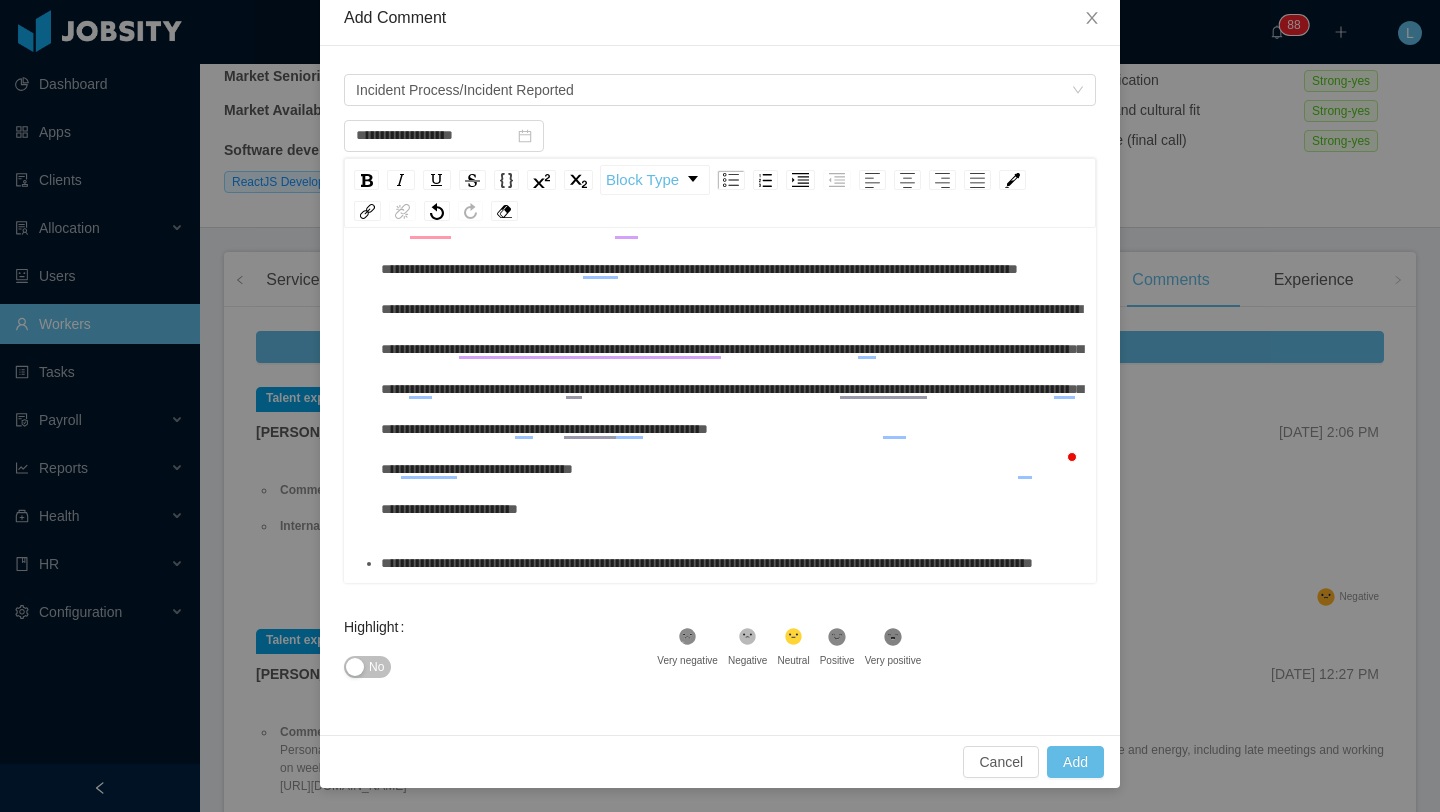 click on "**********" at bounding box center (731, 563) 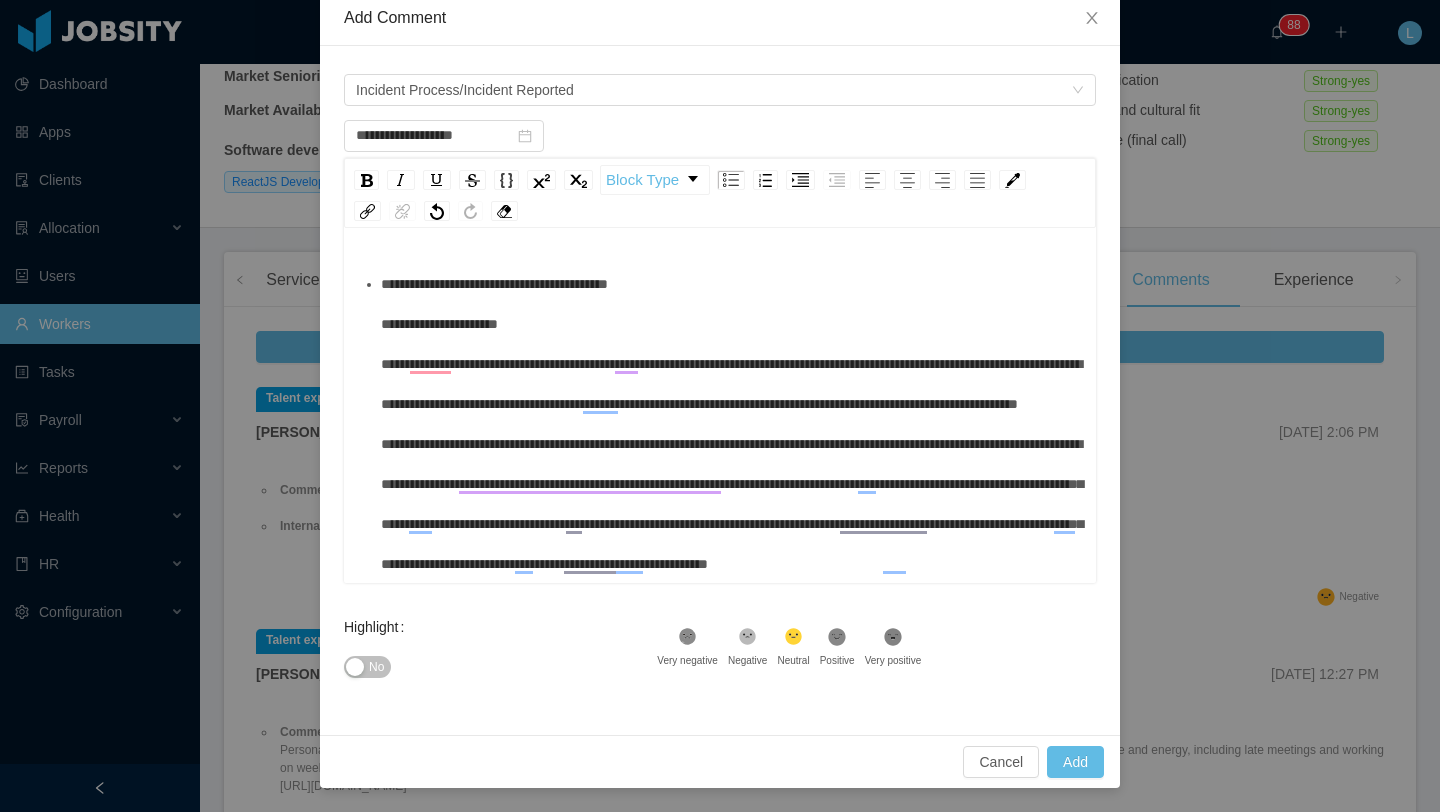 scroll, scrollTop: 255, scrollLeft: 0, axis: vertical 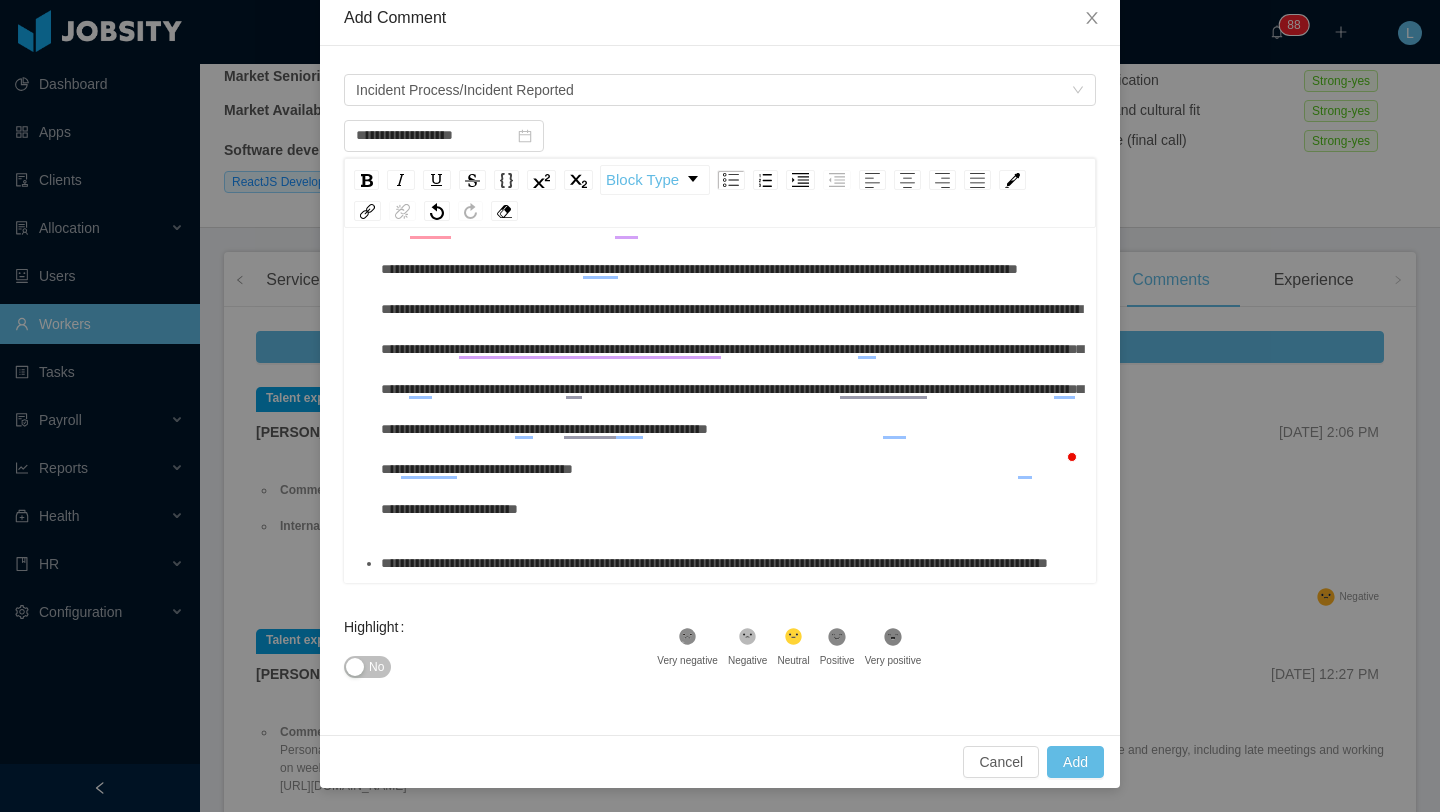 click on "**********" at bounding box center [714, 563] 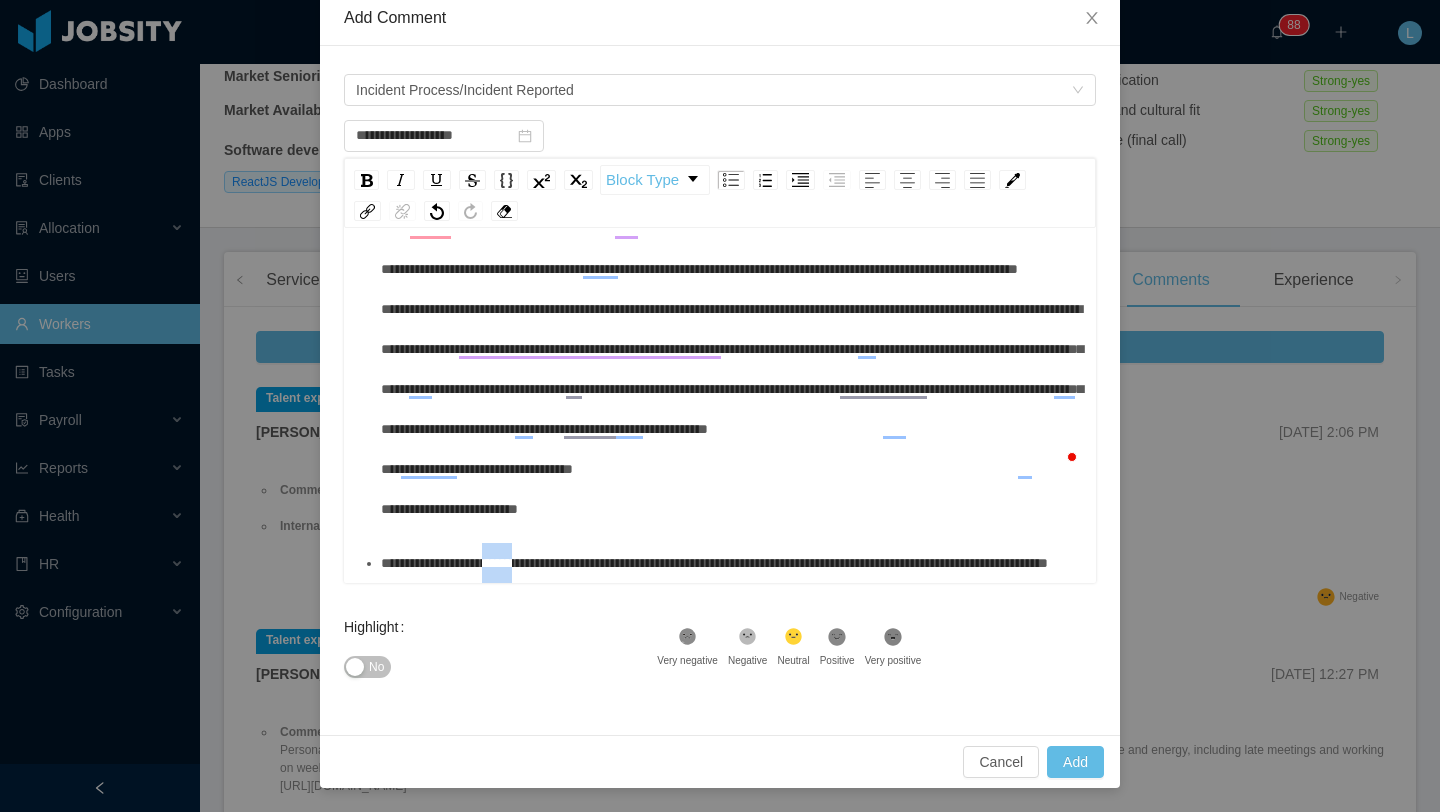 drag, startPoint x: 548, startPoint y: 446, endPoint x: 525, endPoint y: 446, distance: 23 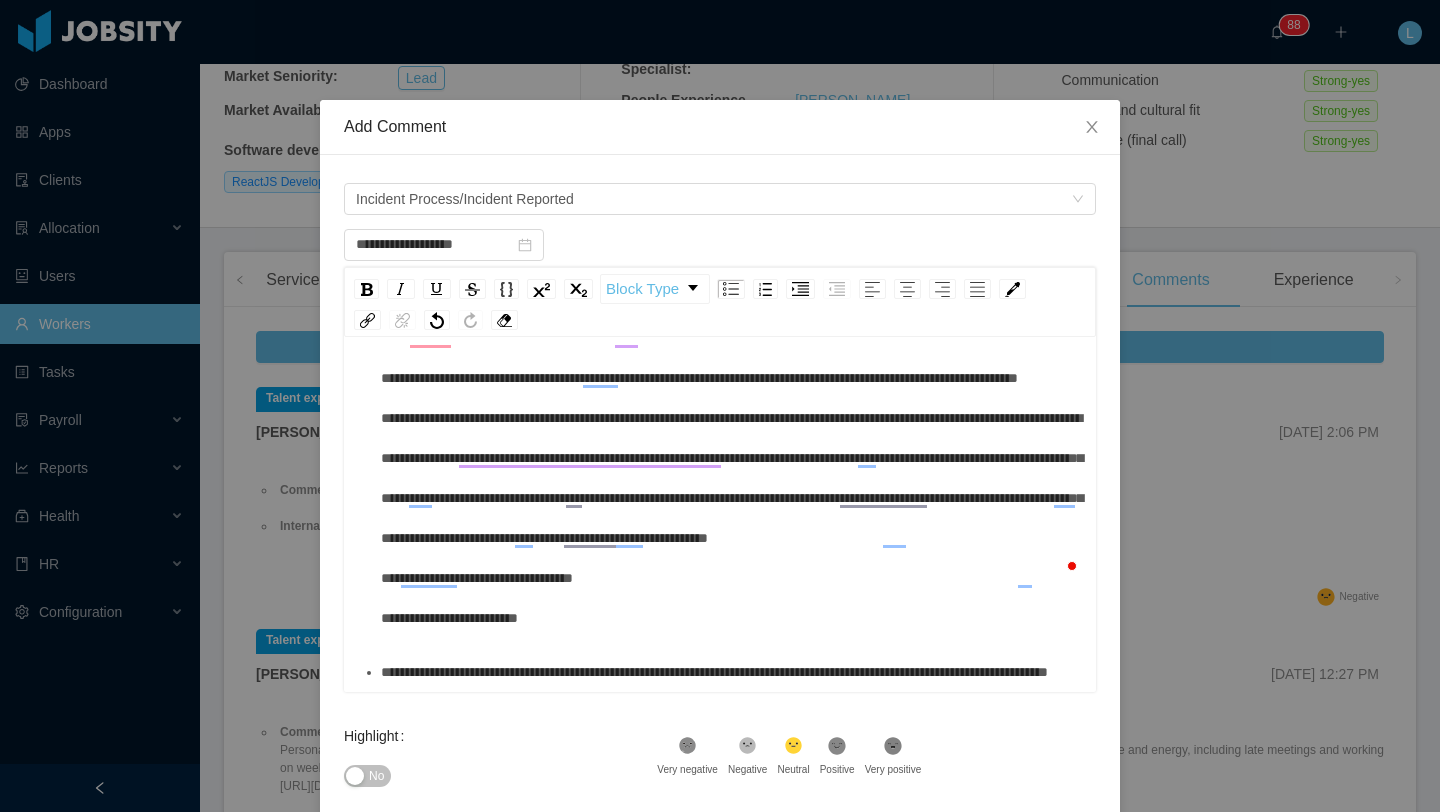 scroll, scrollTop: 109, scrollLeft: 0, axis: vertical 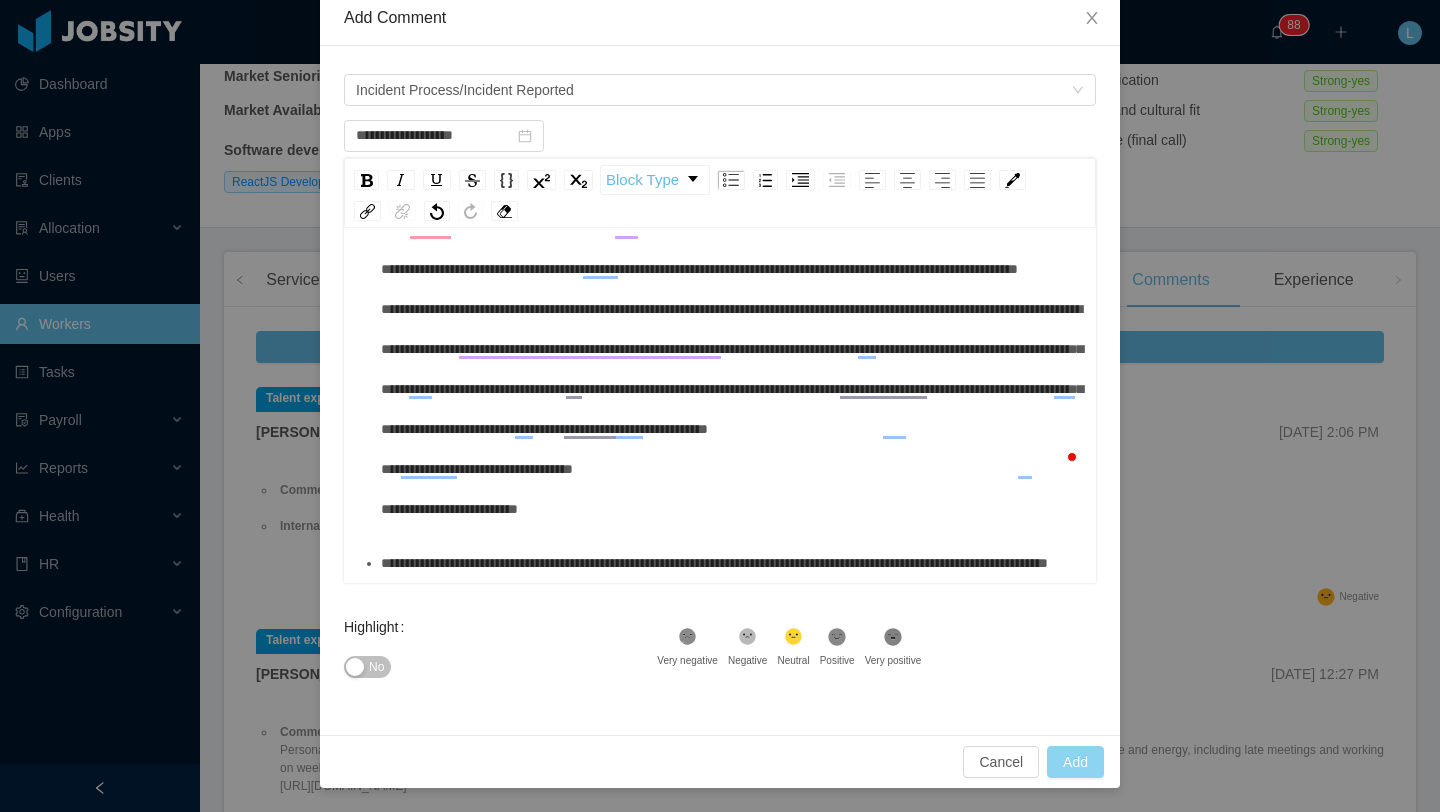 click on "Add" at bounding box center (1075, 762) 